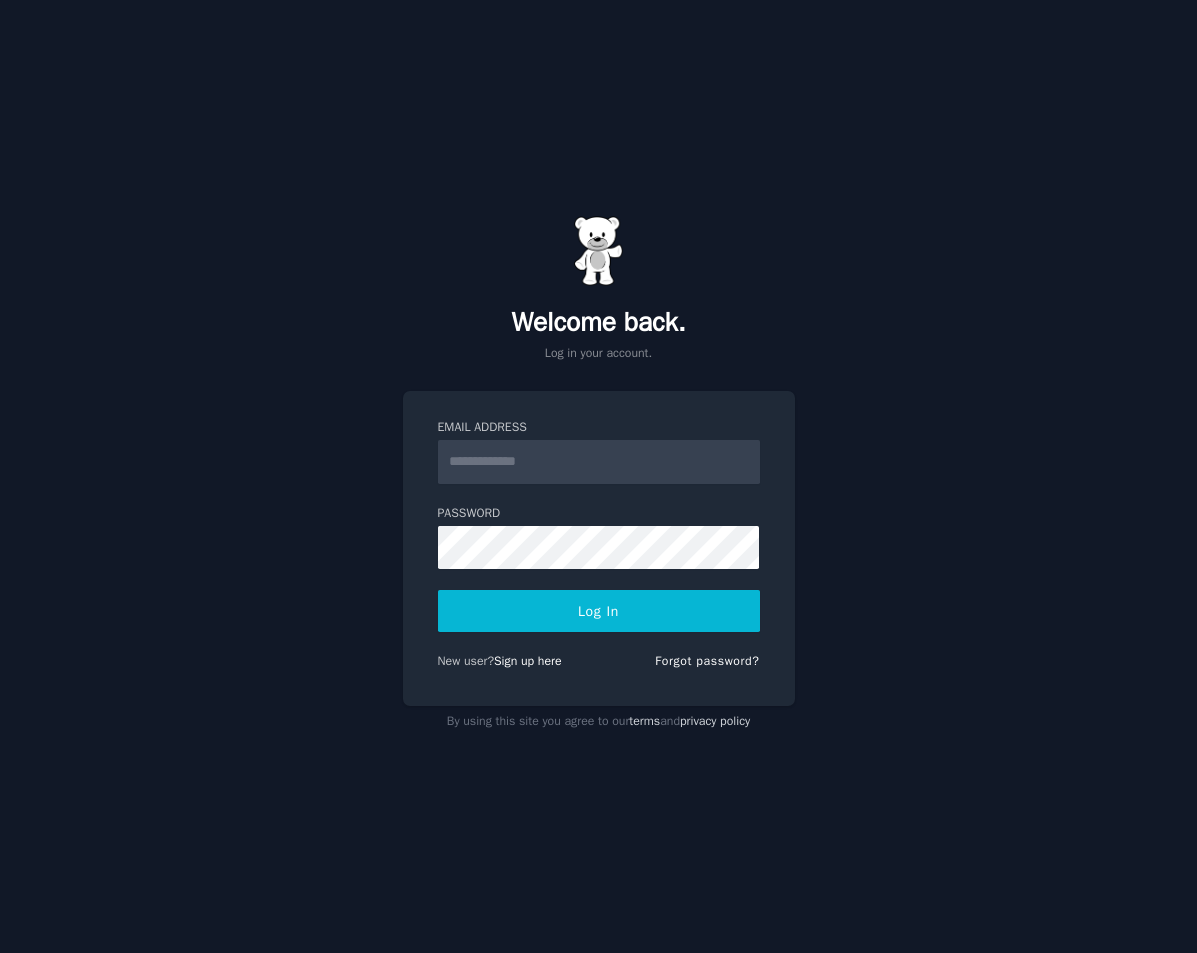 scroll, scrollTop: 0, scrollLeft: 0, axis: both 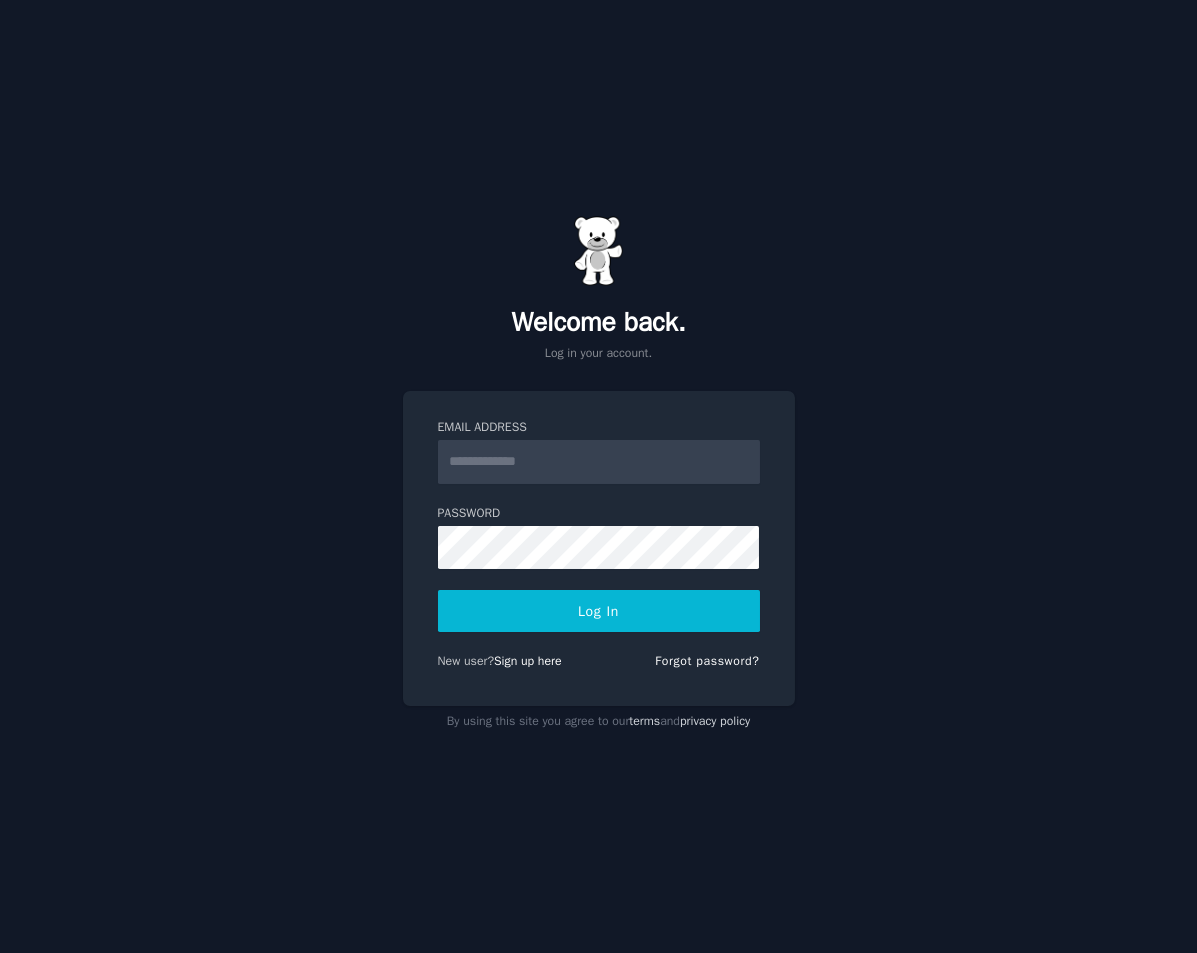 click on "Email Address" at bounding box center [599, 462] 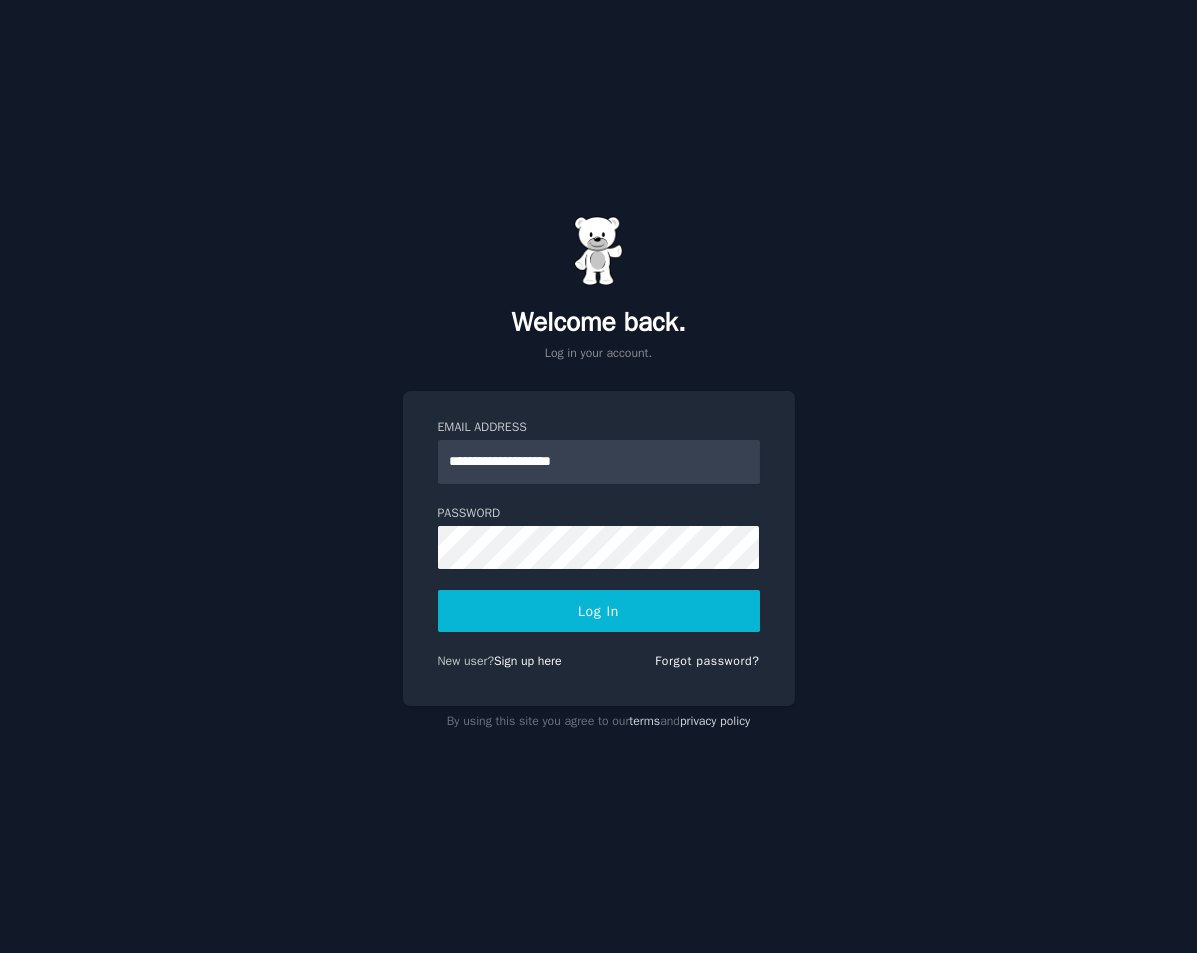 click on "Log In" at bounding box center [599, 611] 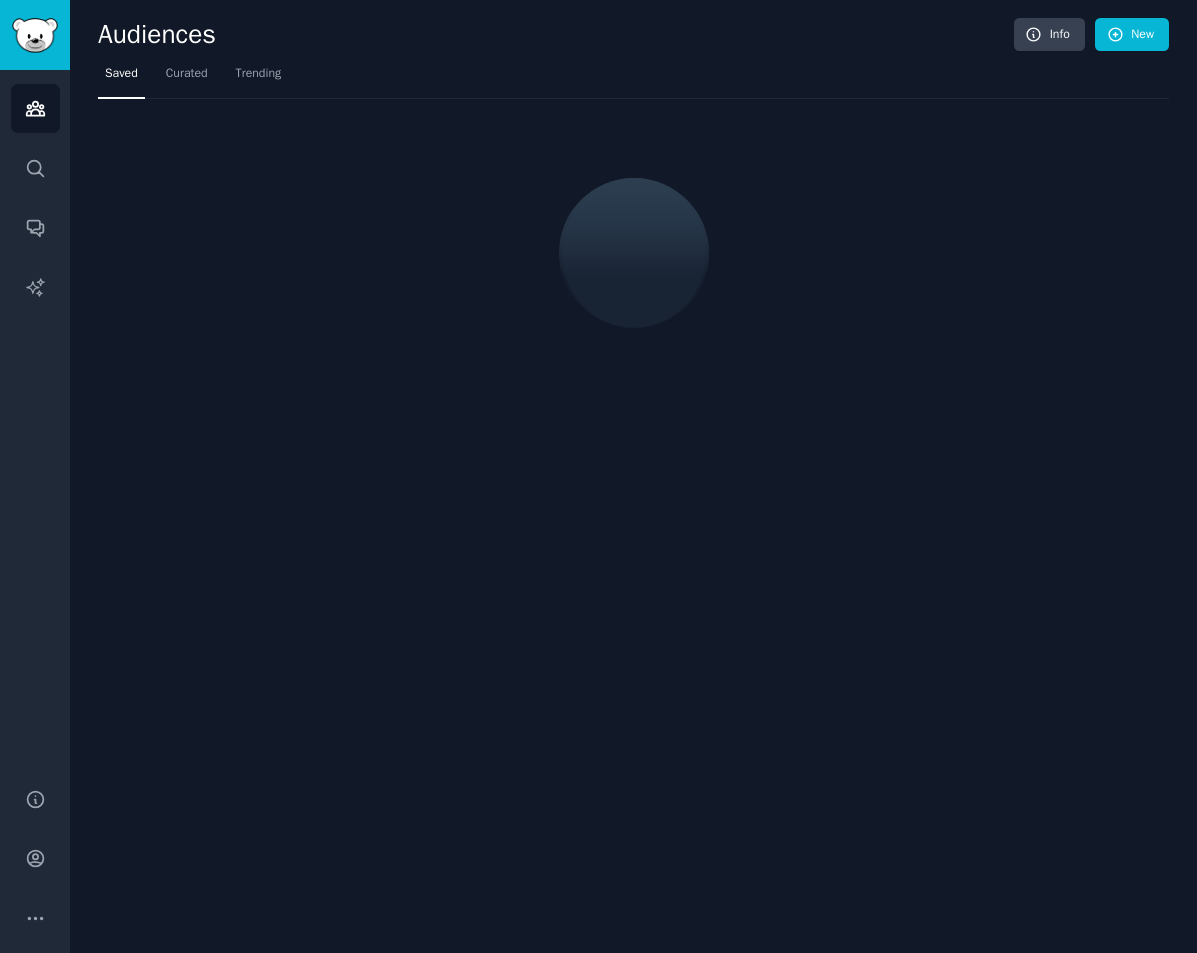 scroll, scrollTop: 0, scrollLeft: 0, axis: both 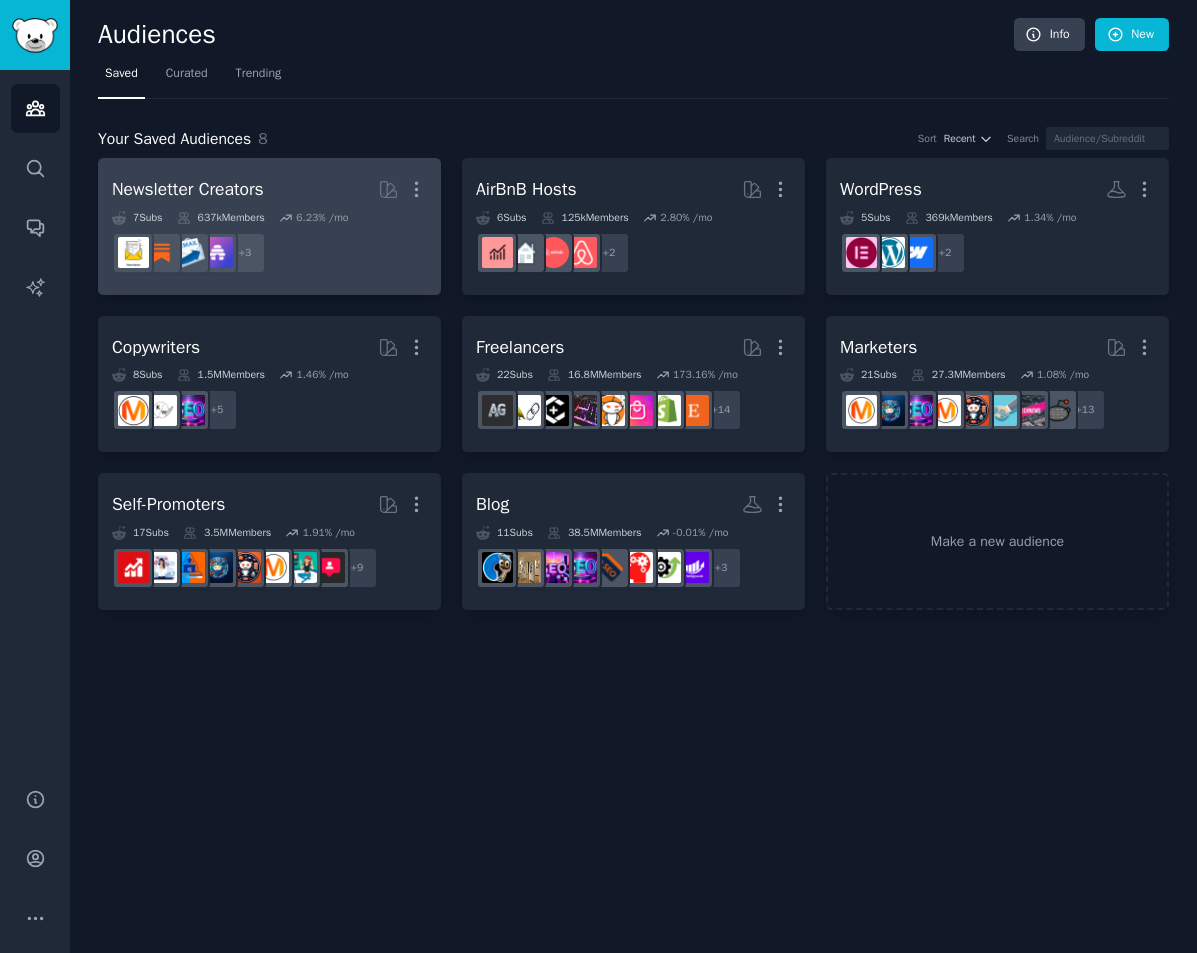 click on "637k  Members" at bounding box center [221, 218] 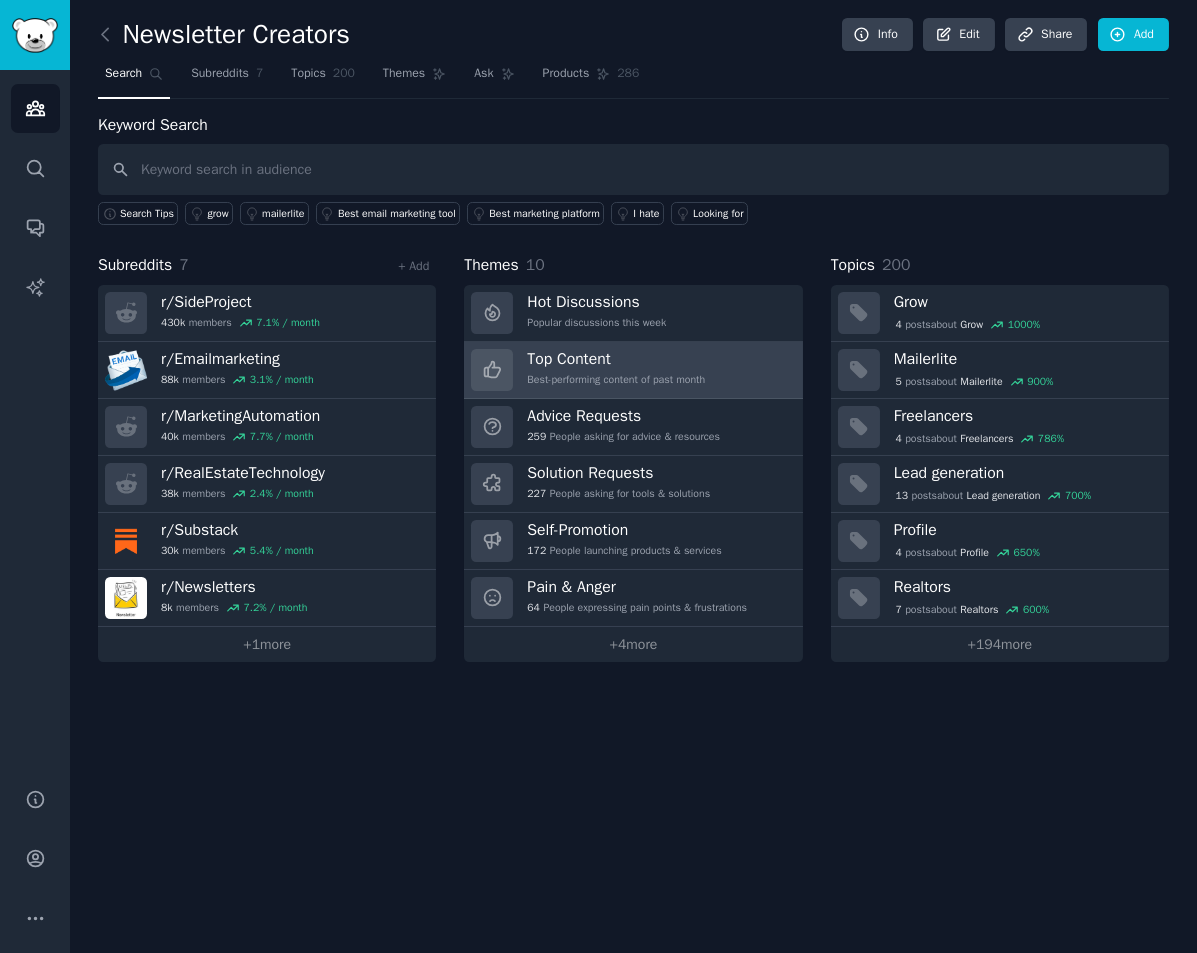 click on "Best-performing content of past month" at bounding box center (616, 380) 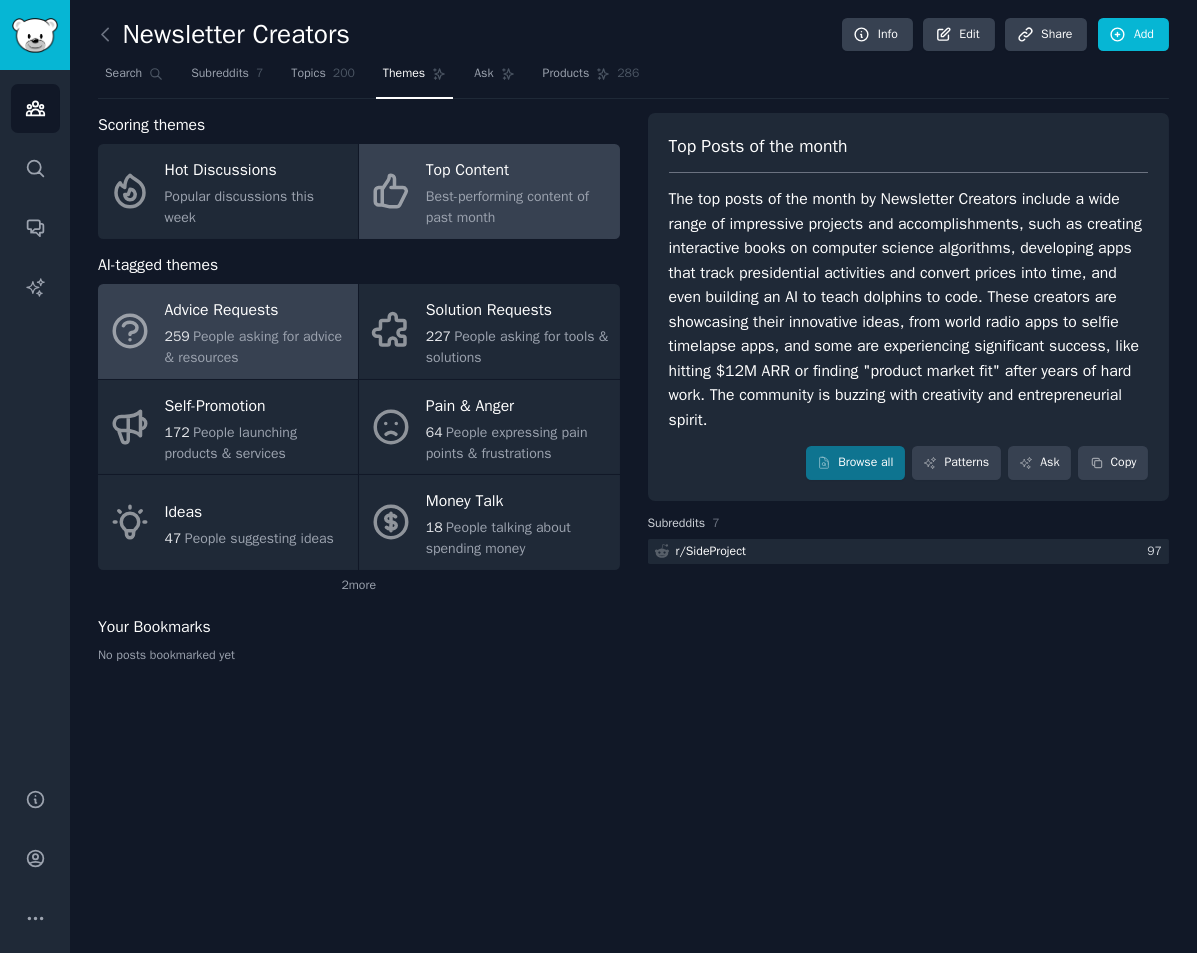 click on "Advice Requests" at bounding box center (256, 311) 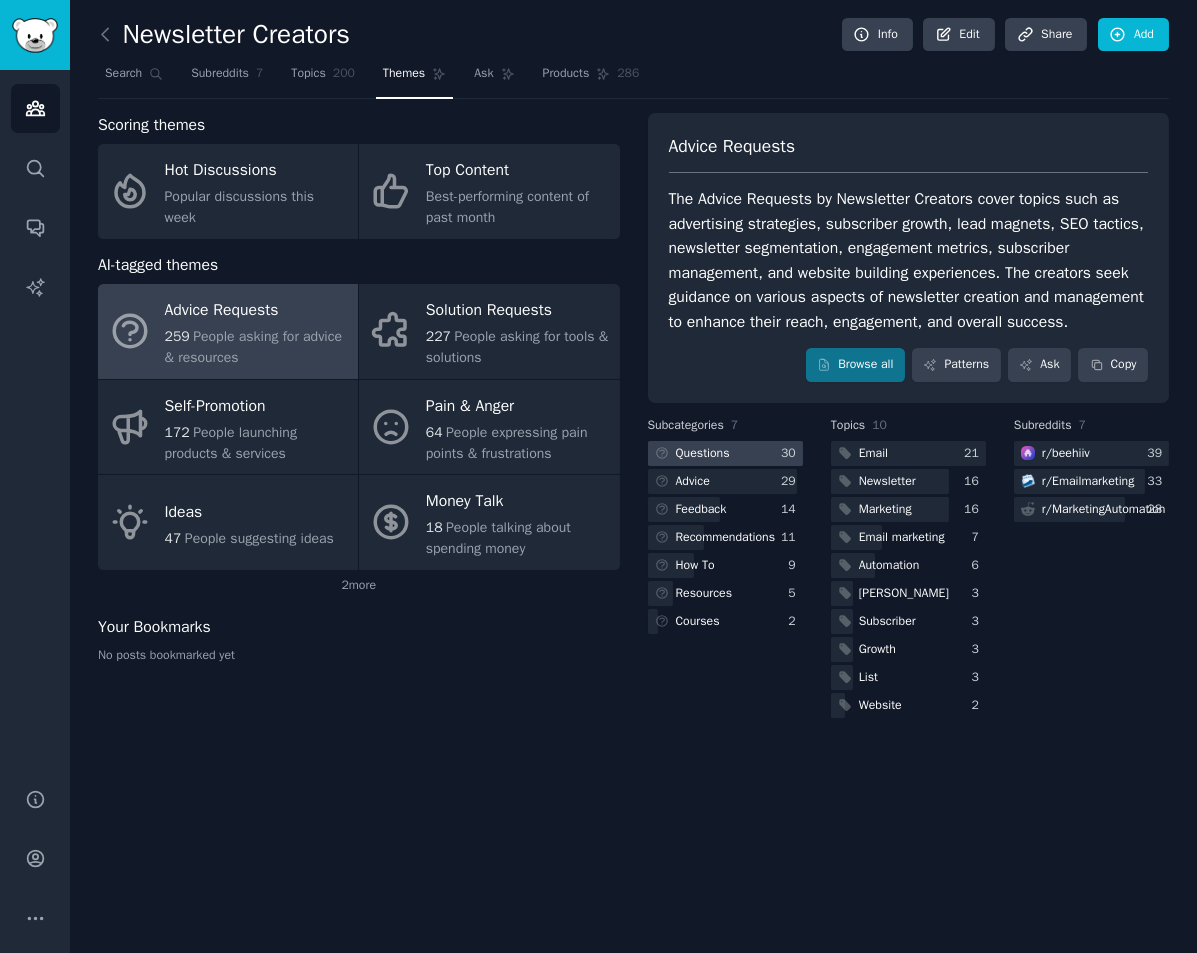 click on "Questions" at bounding box center [703, 454] 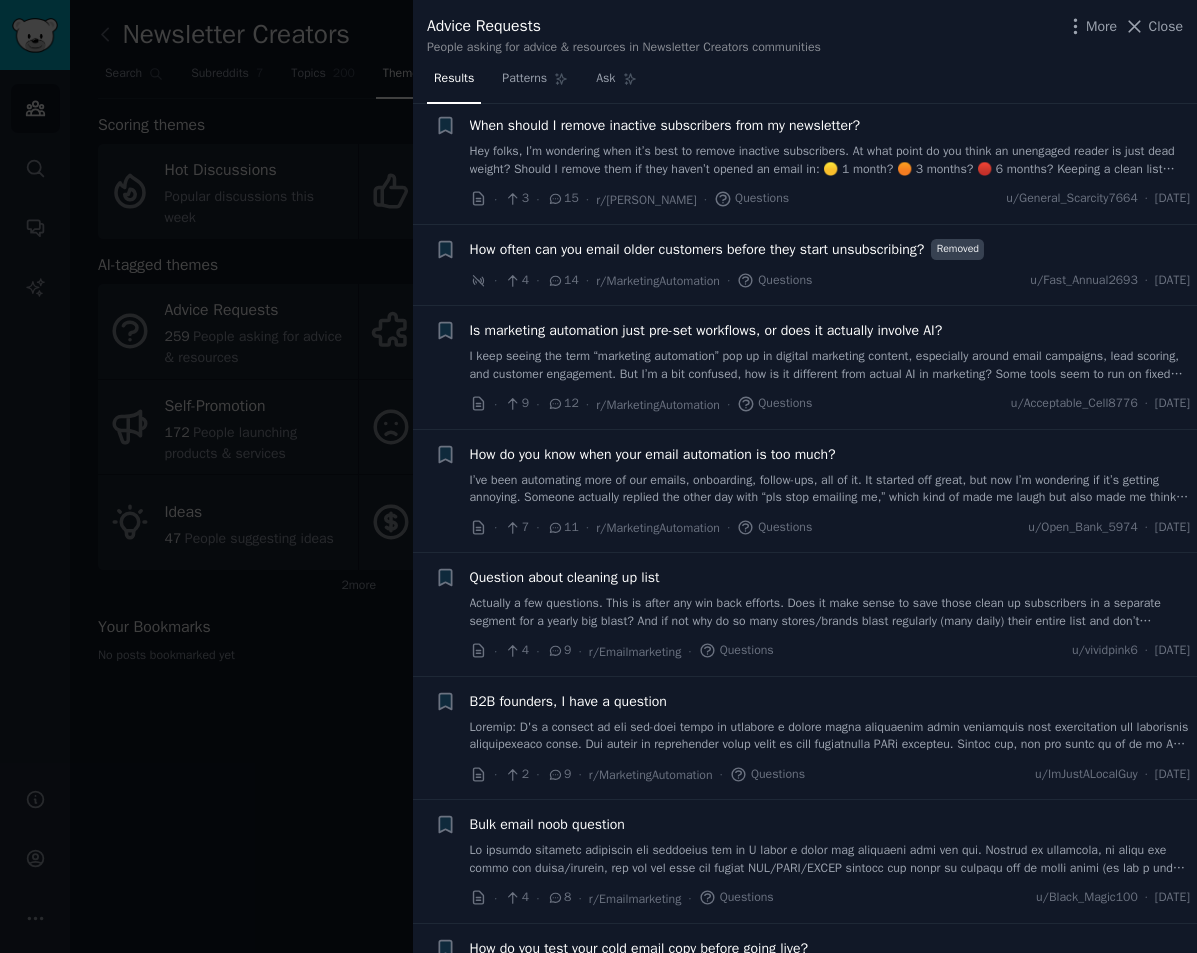 scroll, scrollTop: 900, scrollLeft: 0, axis: vertical 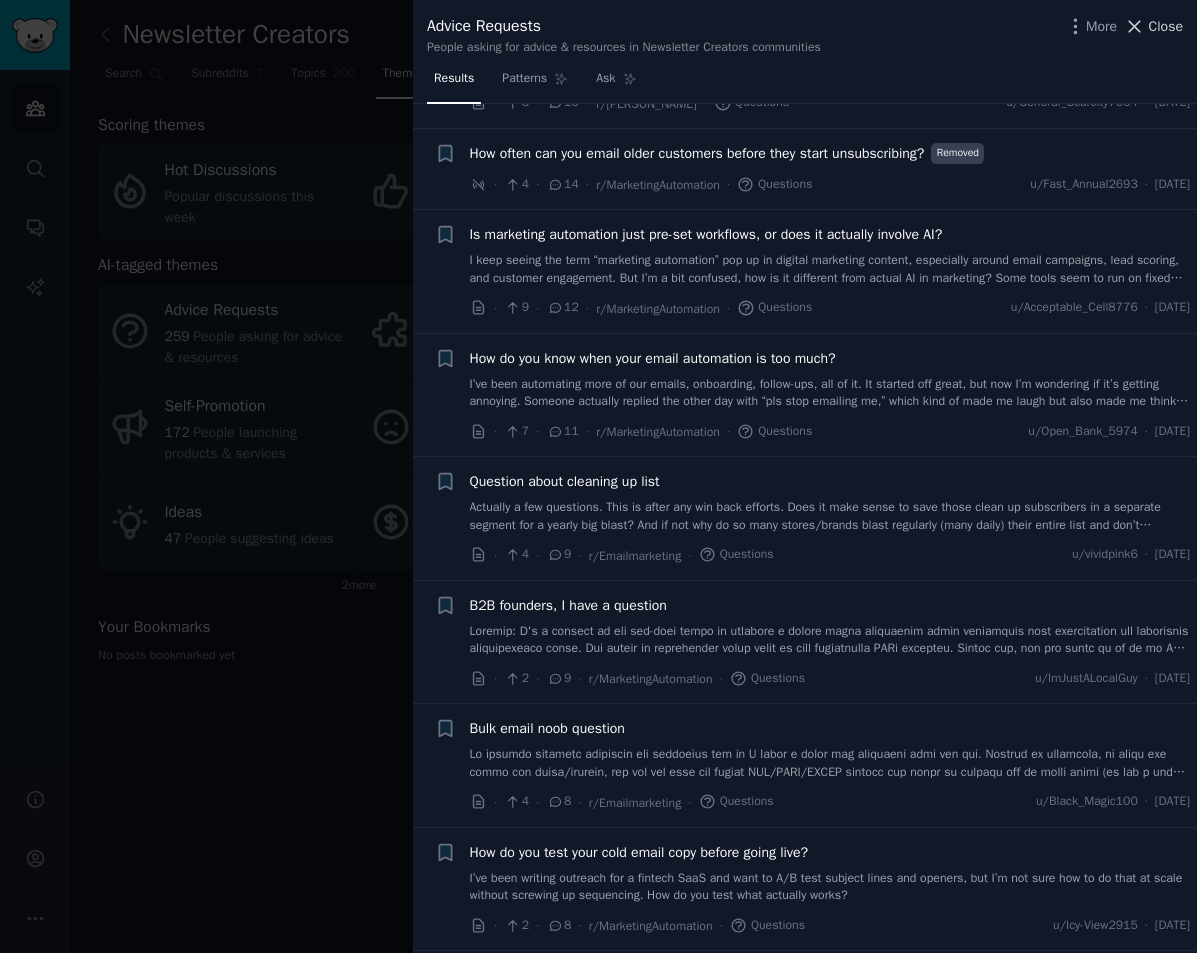 click on "Close" at bounding box center (1166, 26) 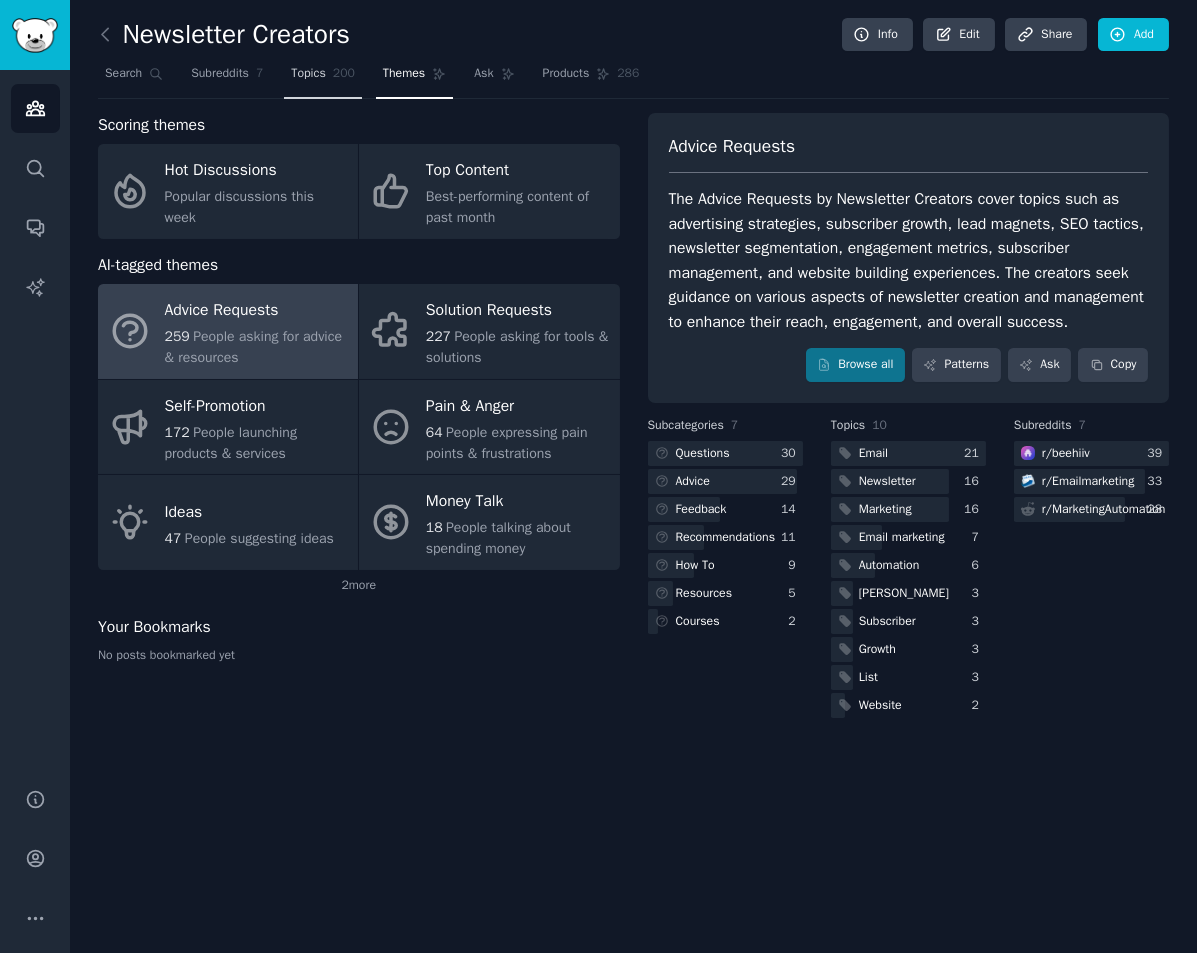 click on "200" 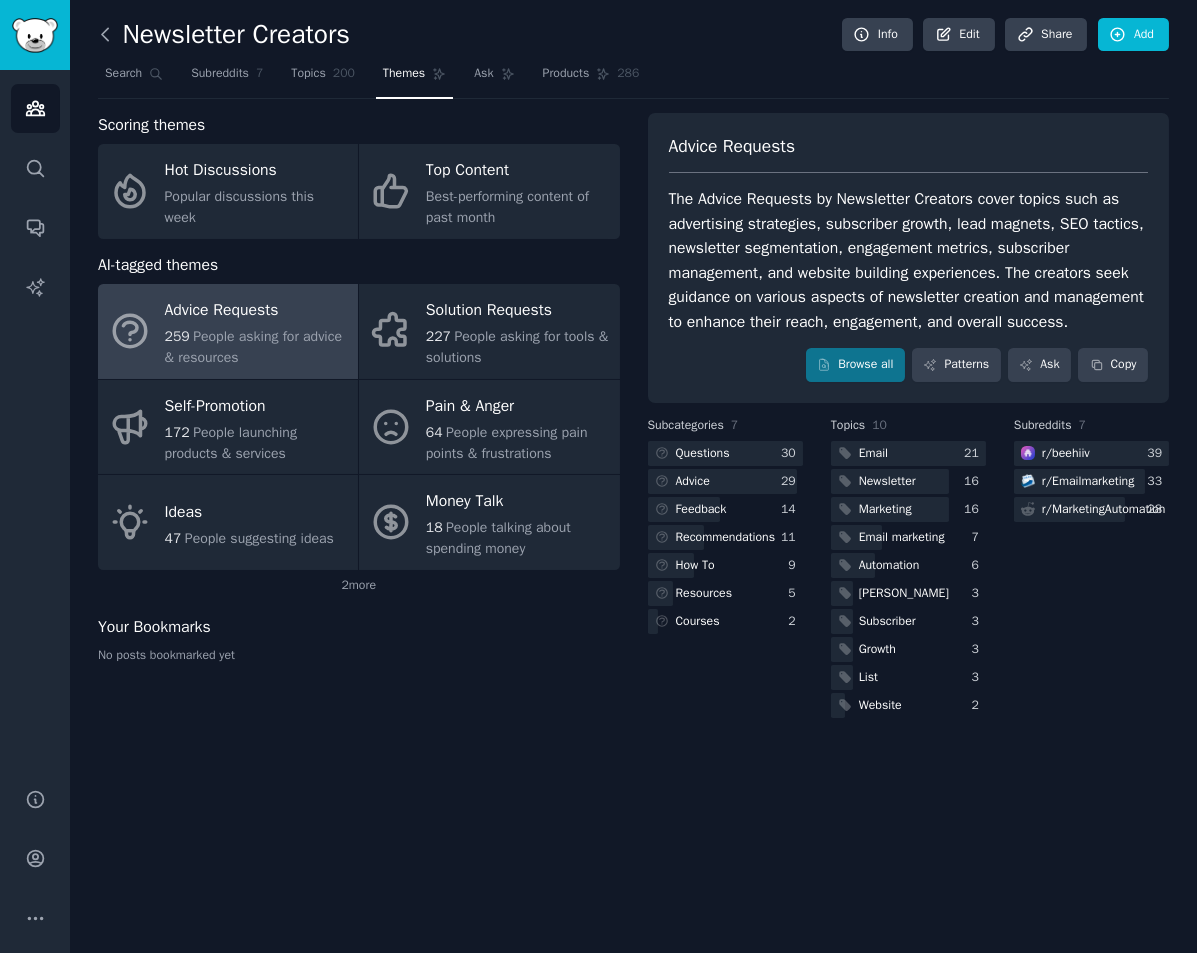 click 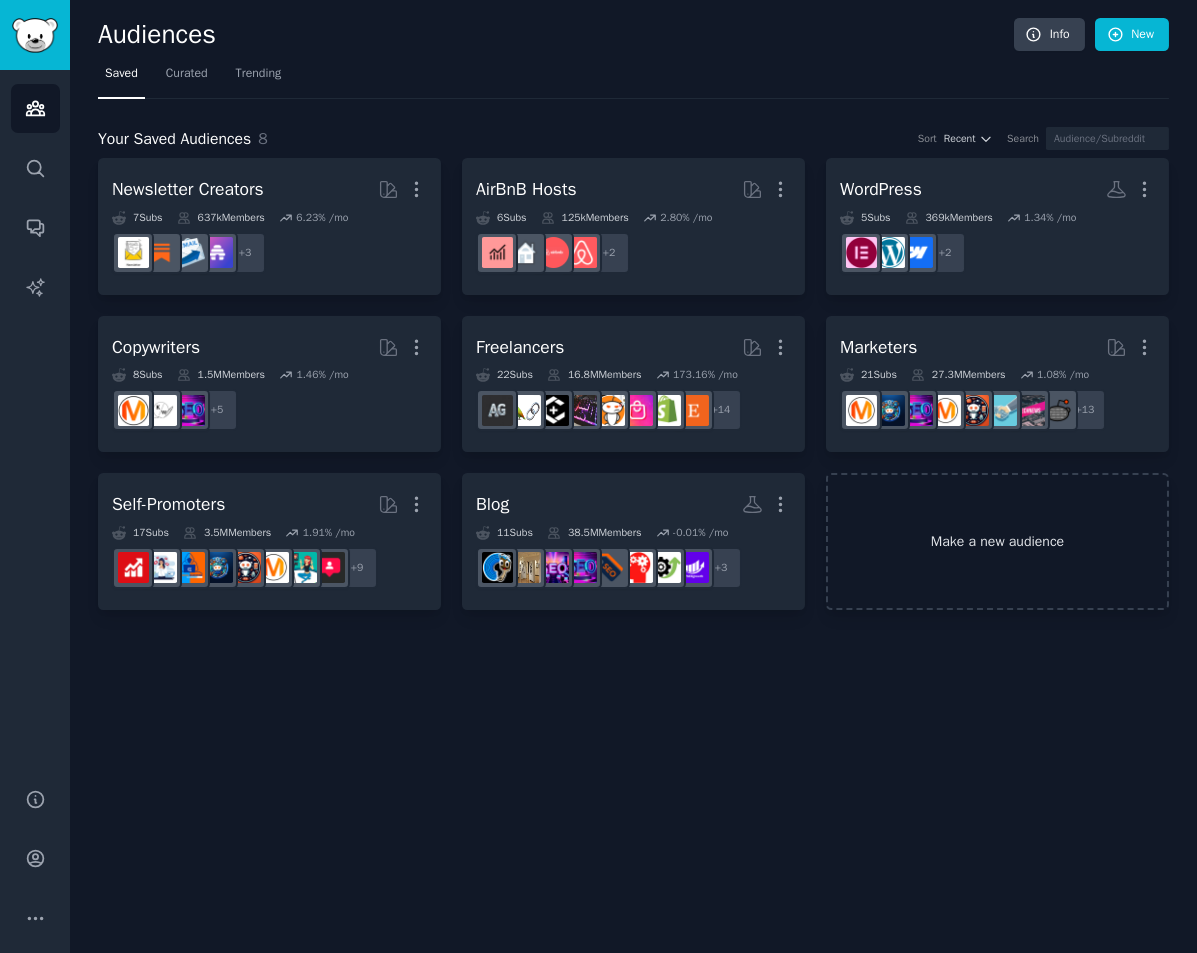 click on "Make a new audience" at bounding box center [997, 541] 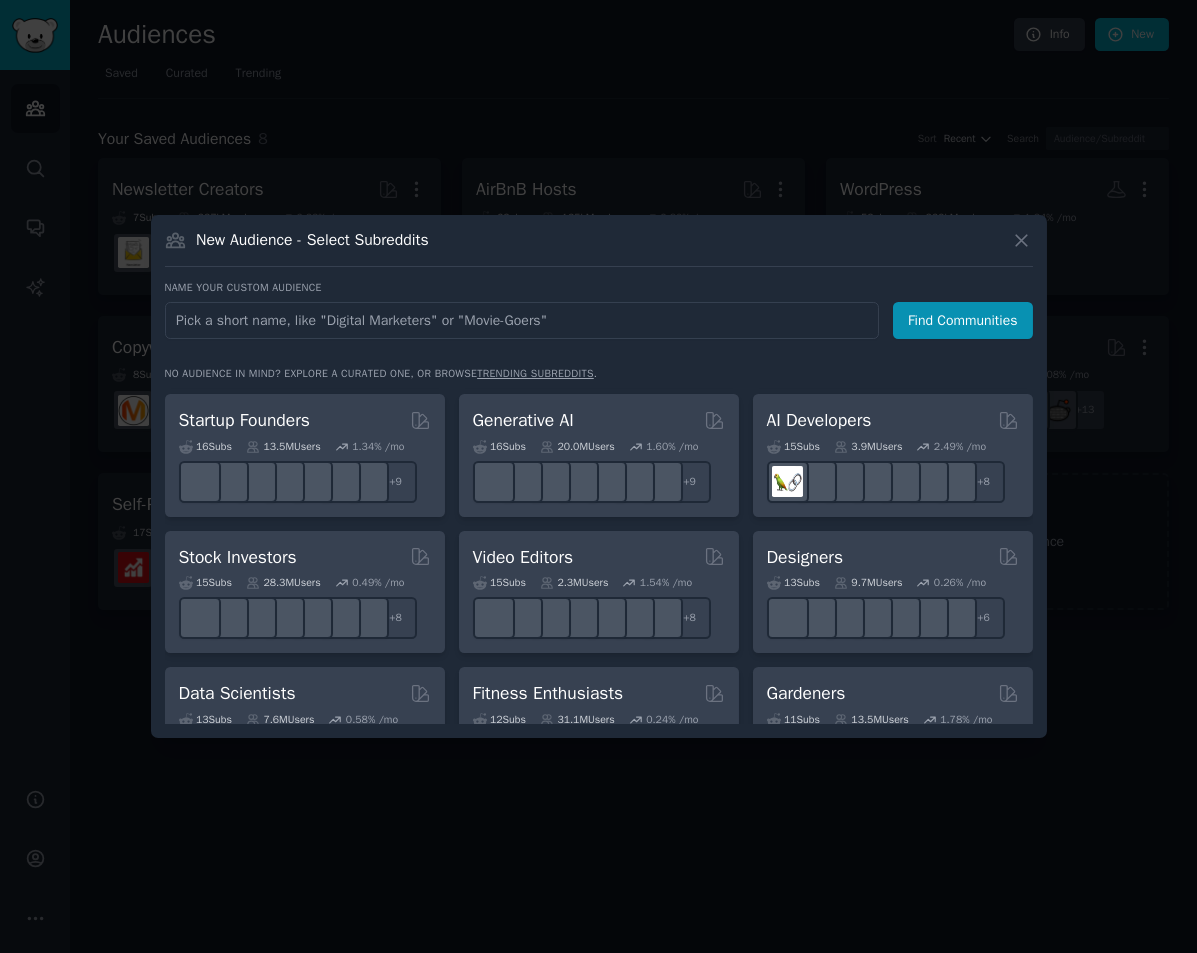 scroll, scrollTop: 256, scrollLeft: 0, axis: vertical 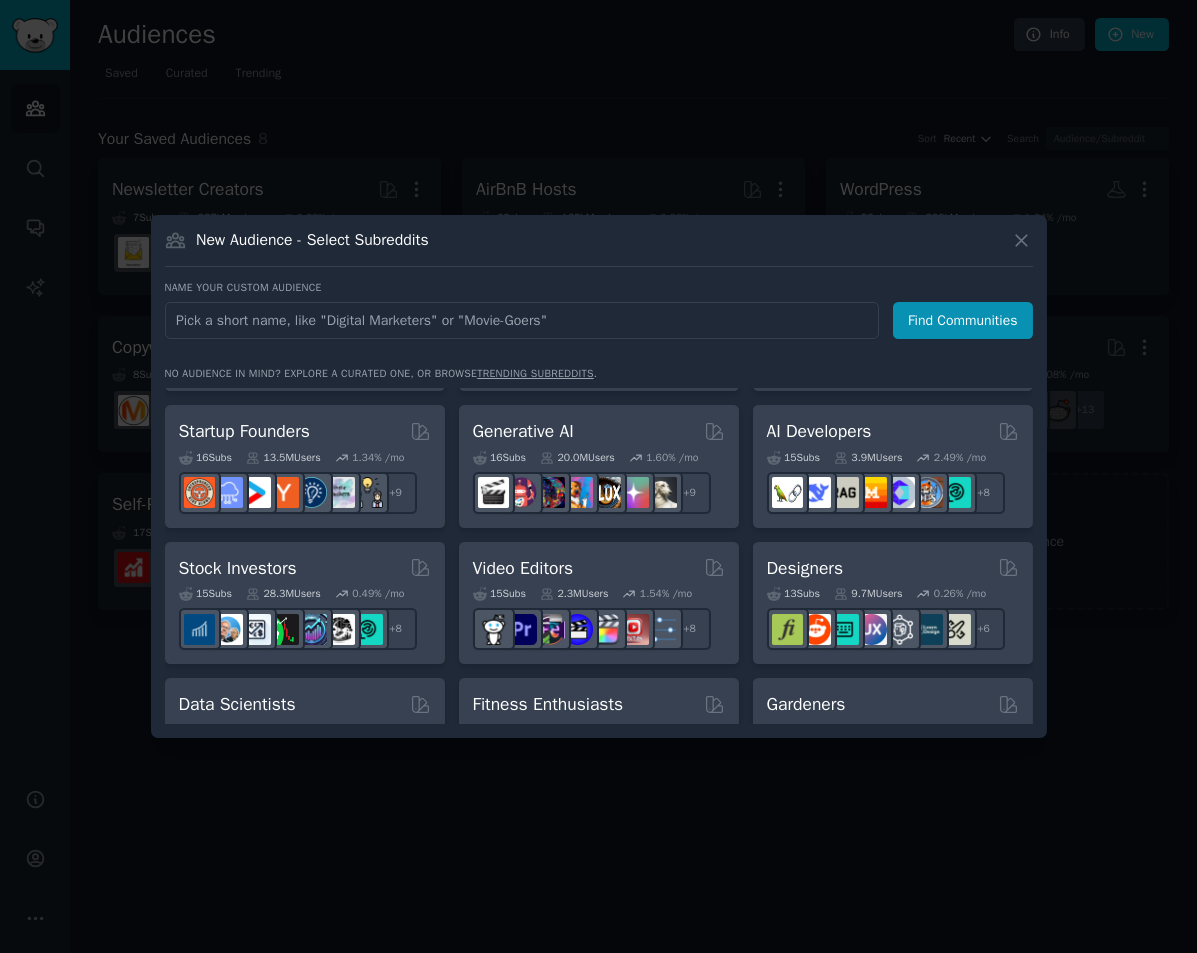 click at bounding box center [522, 320] 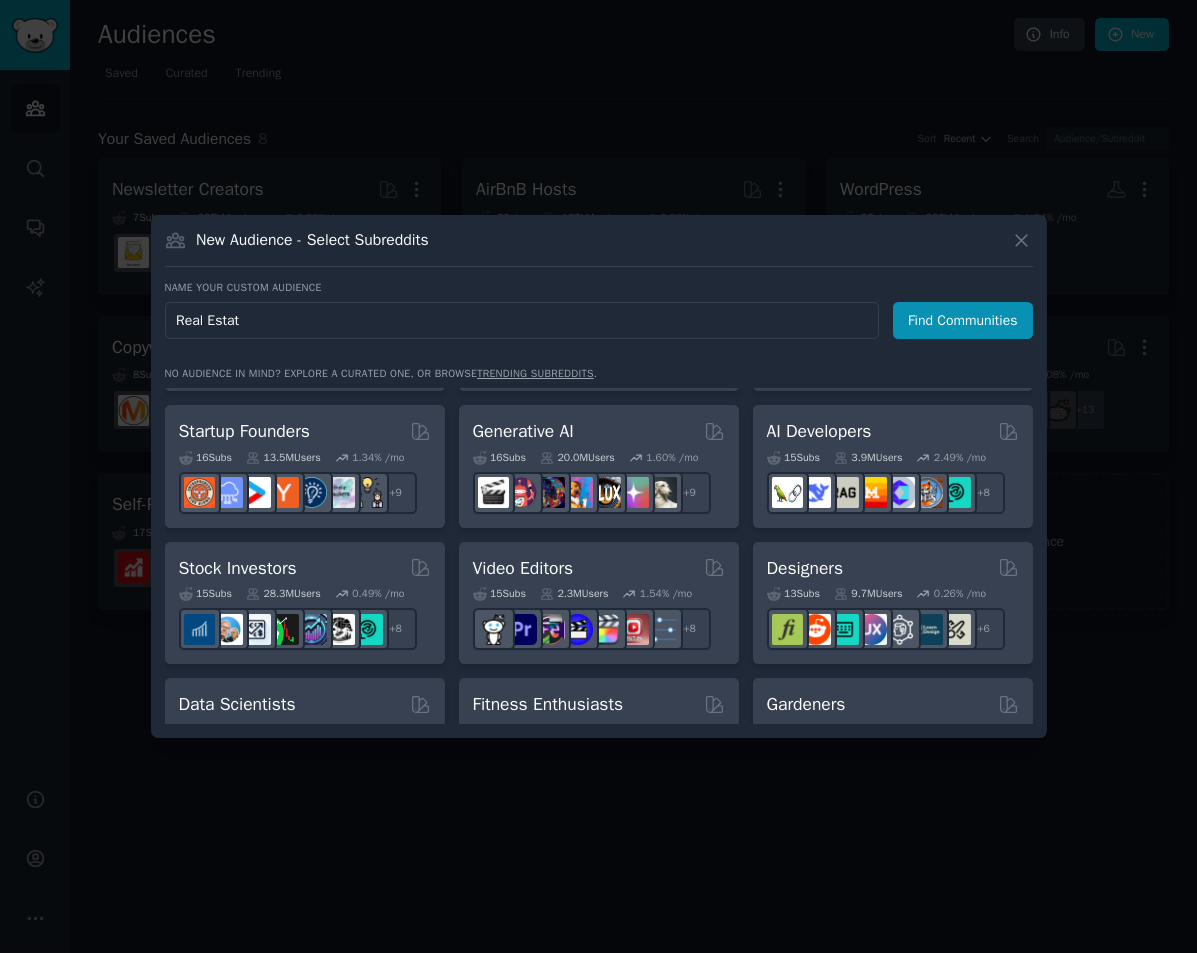 type on "Real Estate" 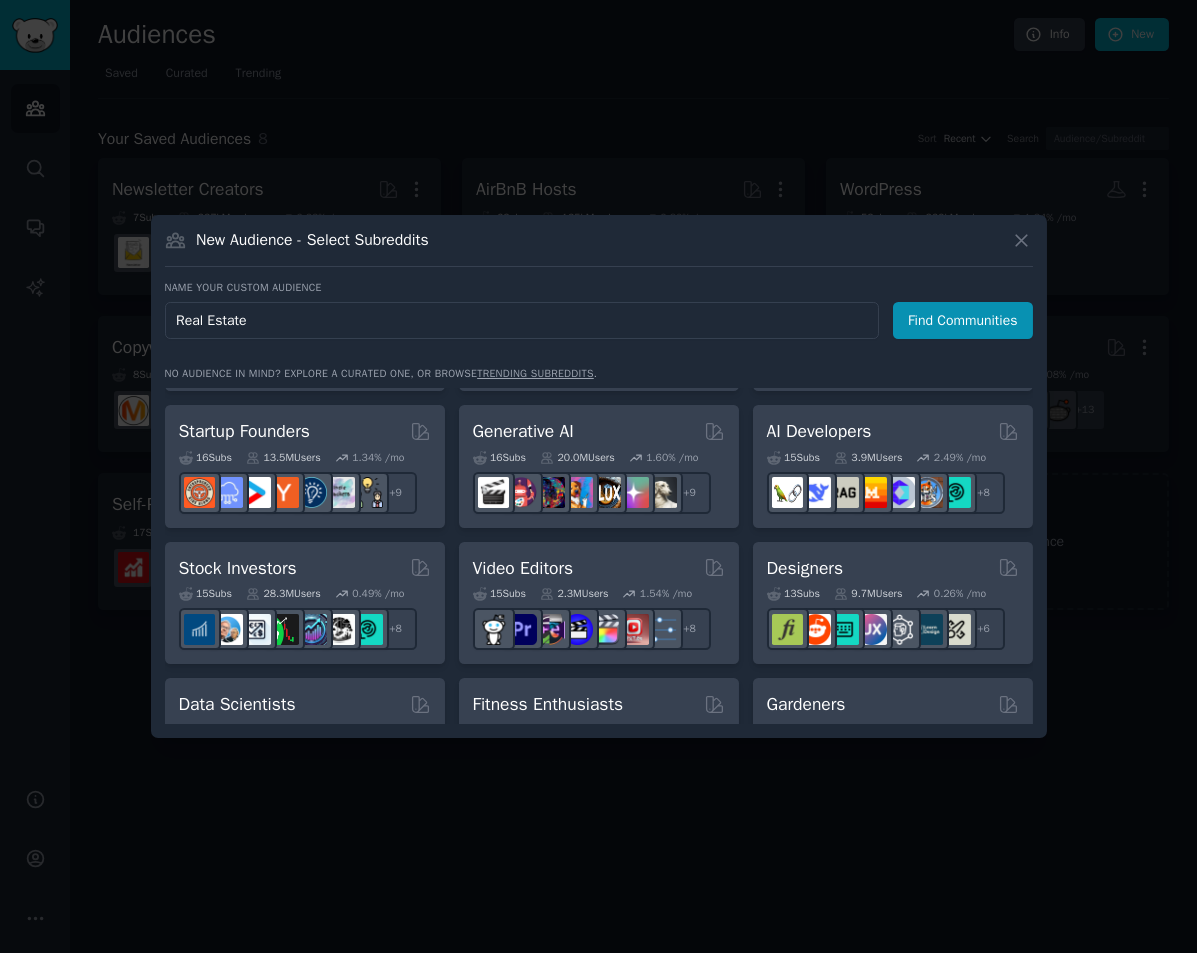 click on "Find Communities" at bounding box center (963, 320) 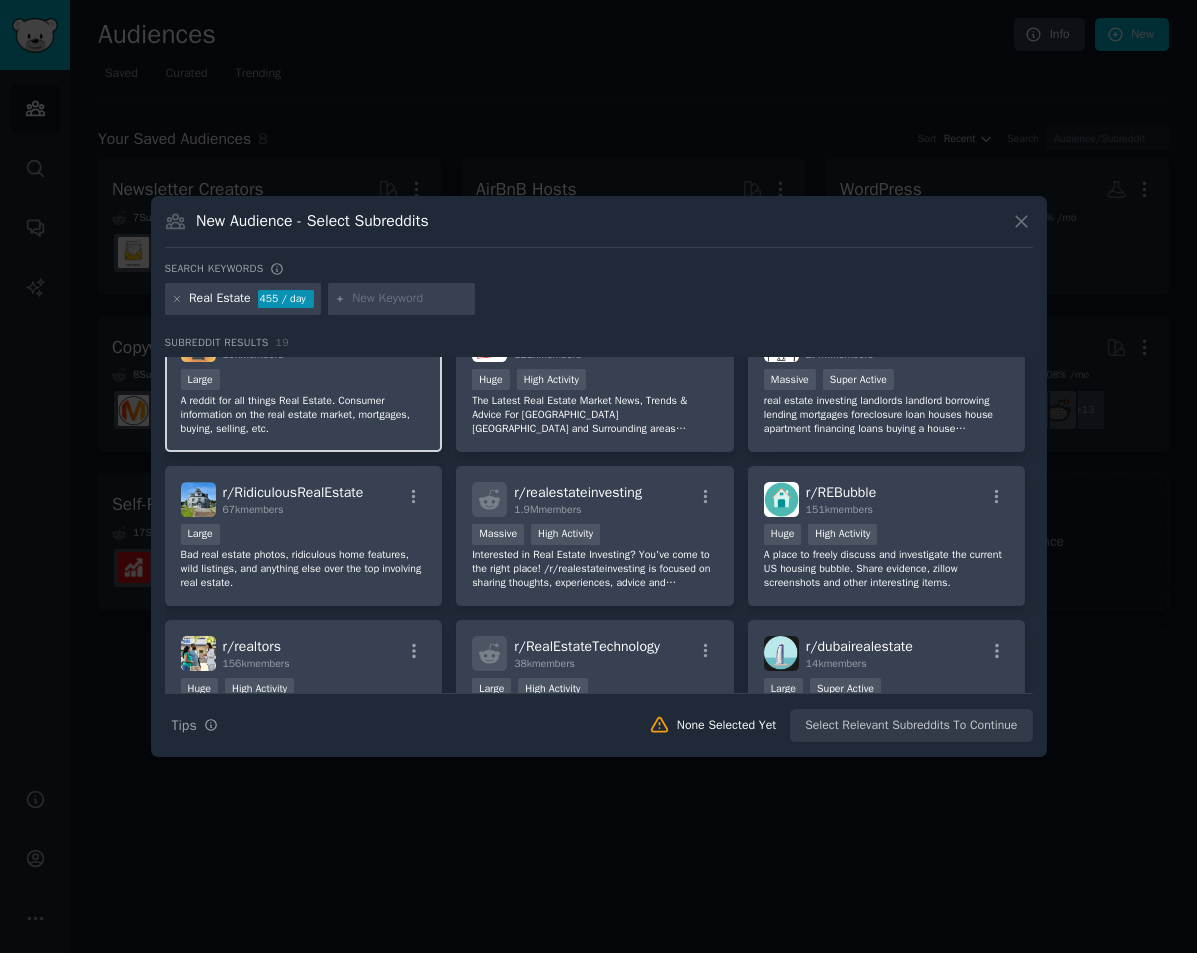 scroll, scrollTop: 300, scrollLeft: 0, axis: vertical 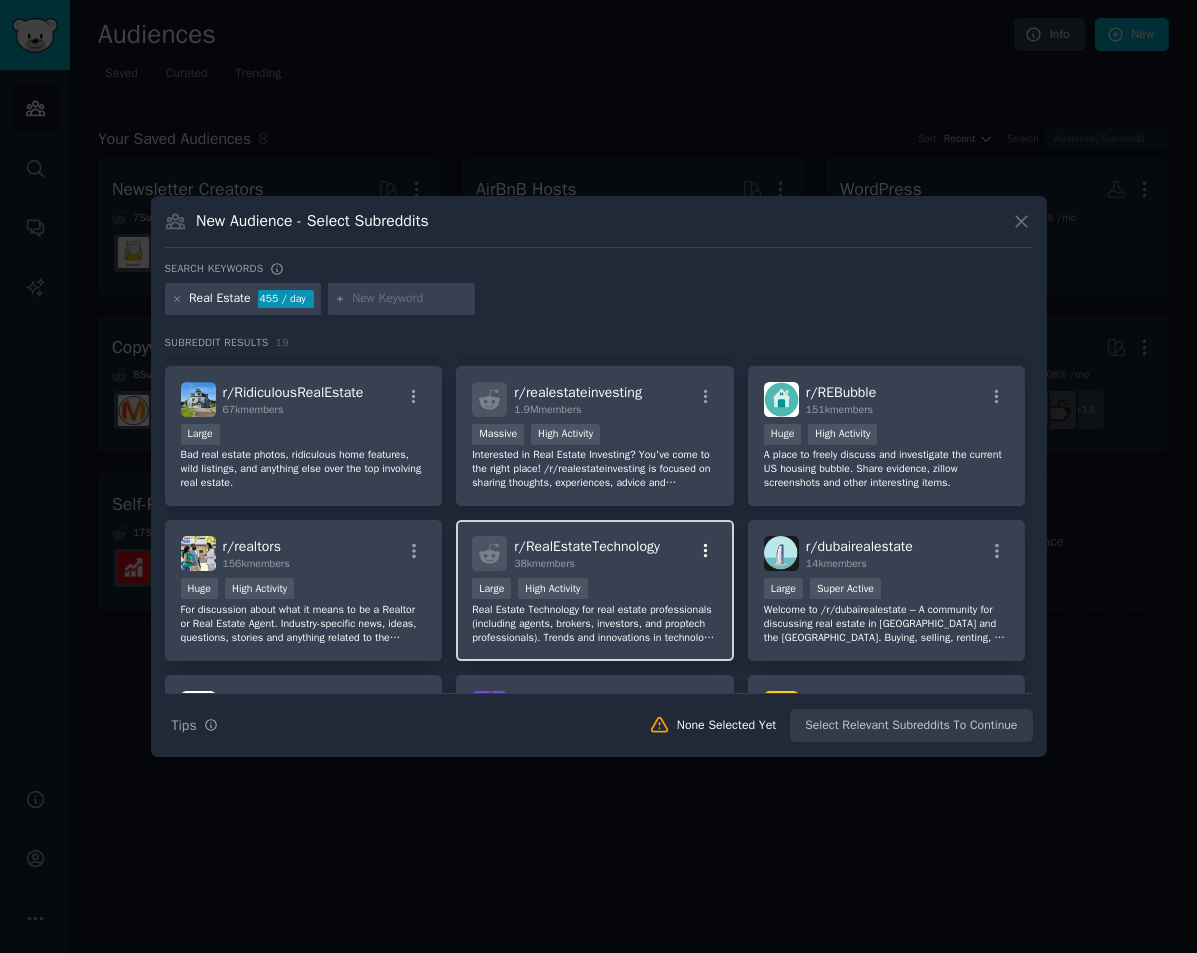 click 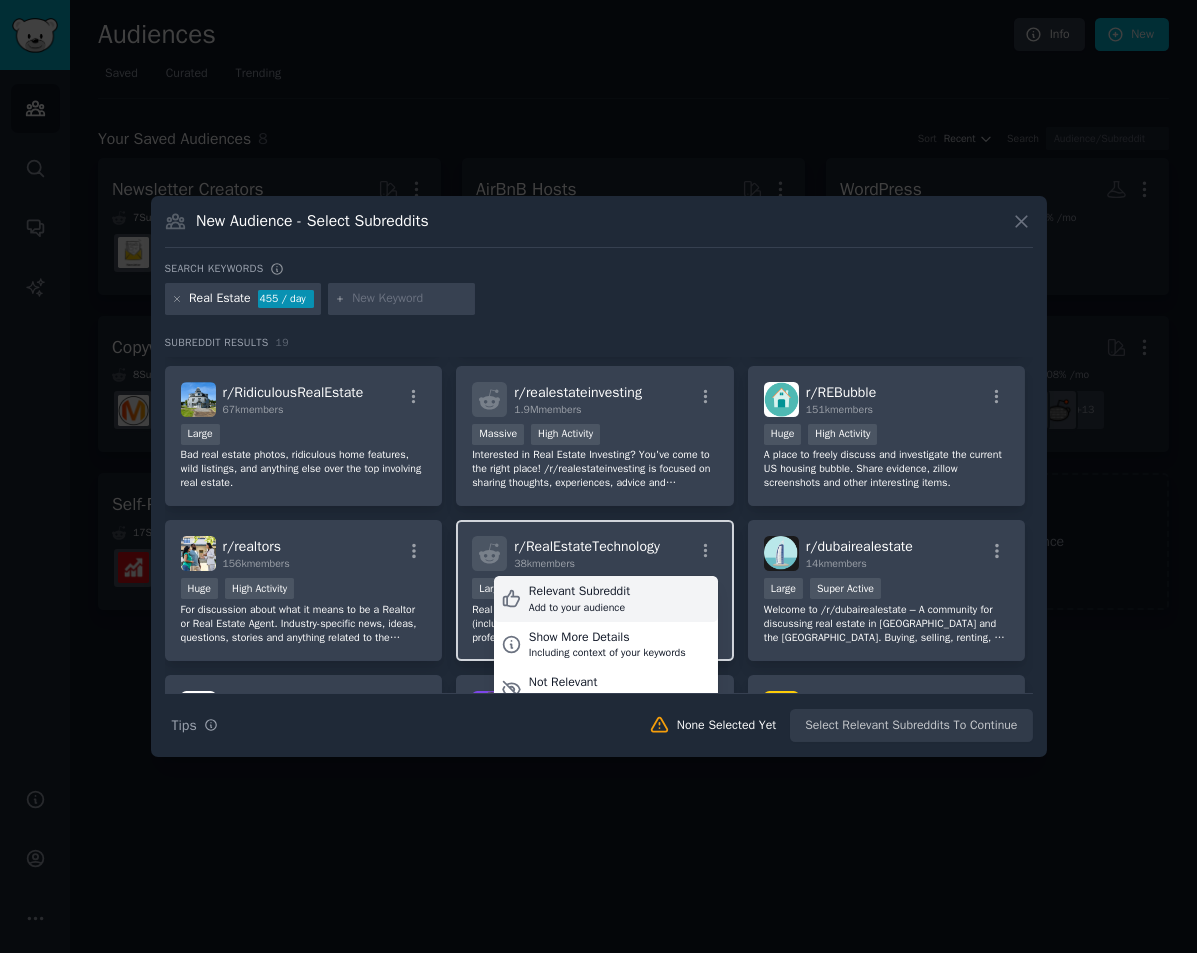 click on "Relevant Subreddit Add to your audience" at bounding box center (606, 599) 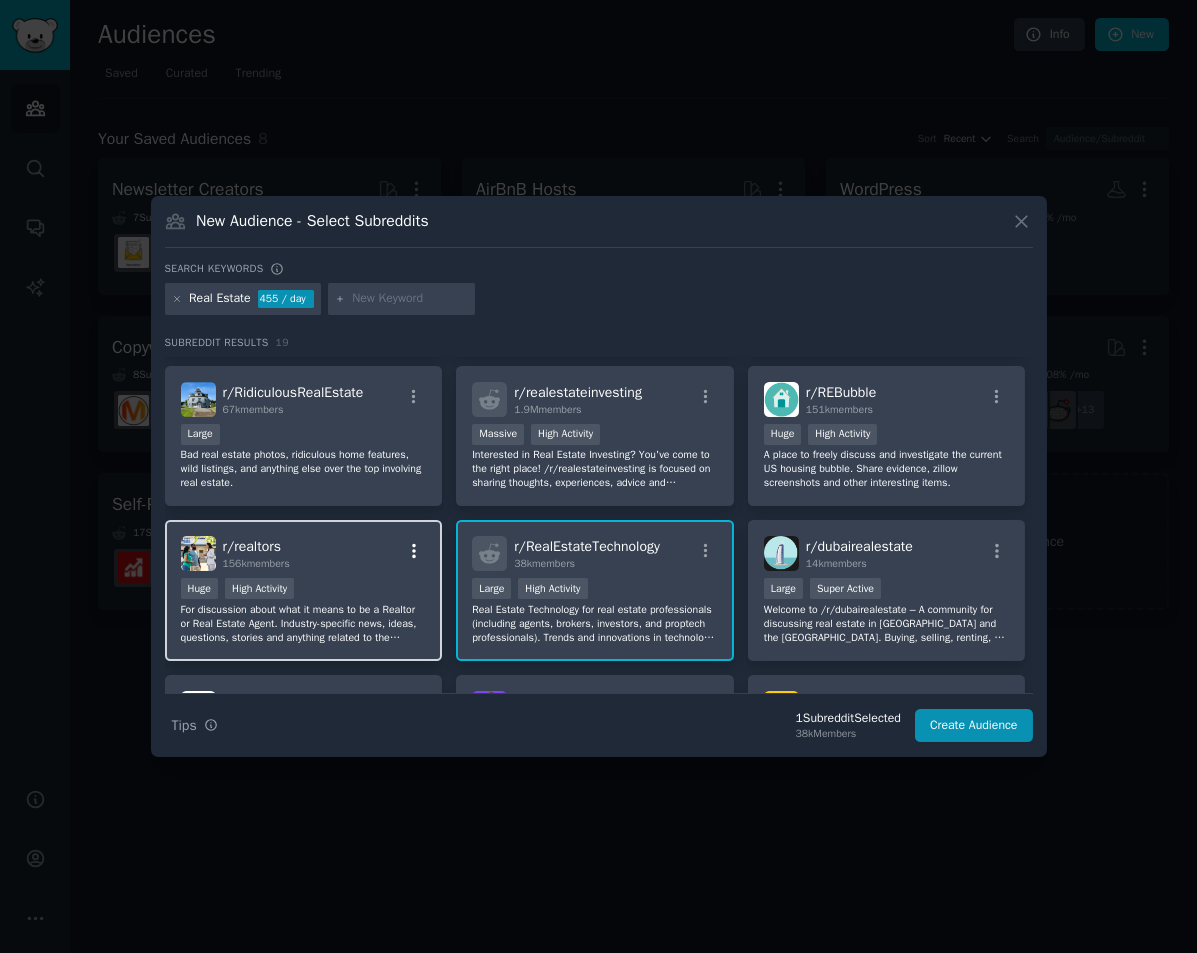 click 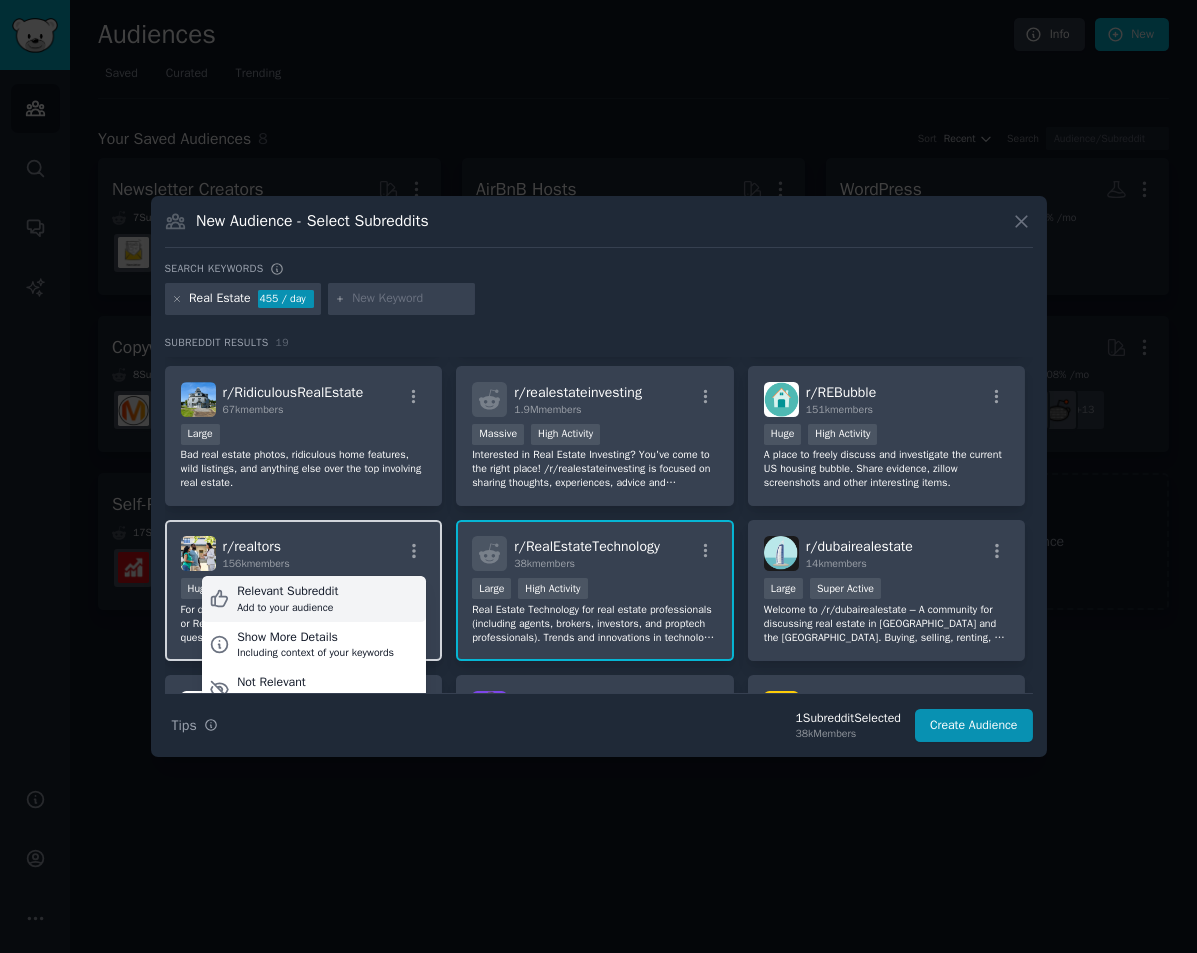 click on "Relevant Subreddit Add to your audience" at bounding box center (314, 599) 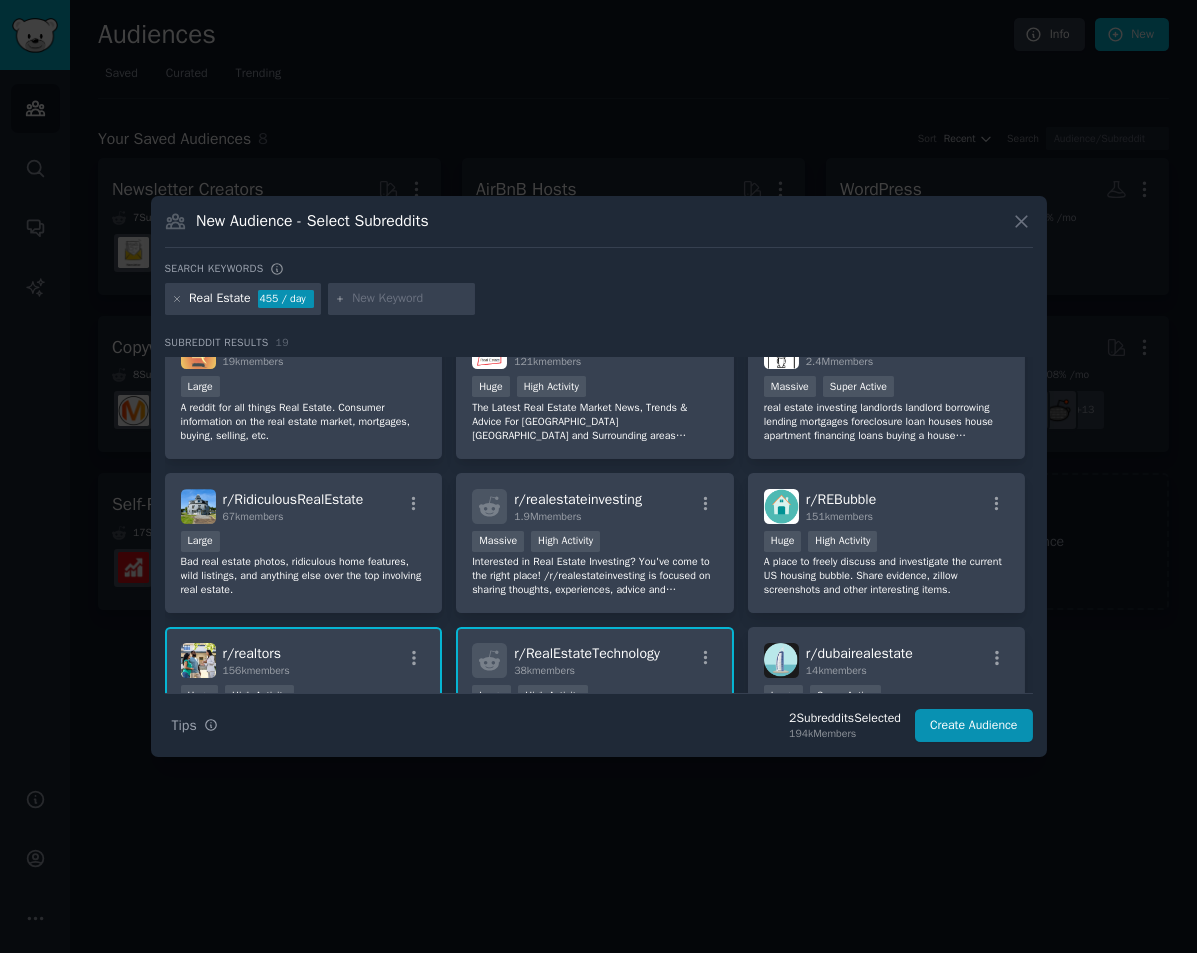scroll, scrollTop: 100, scrollLeft: 0, axis: vertical 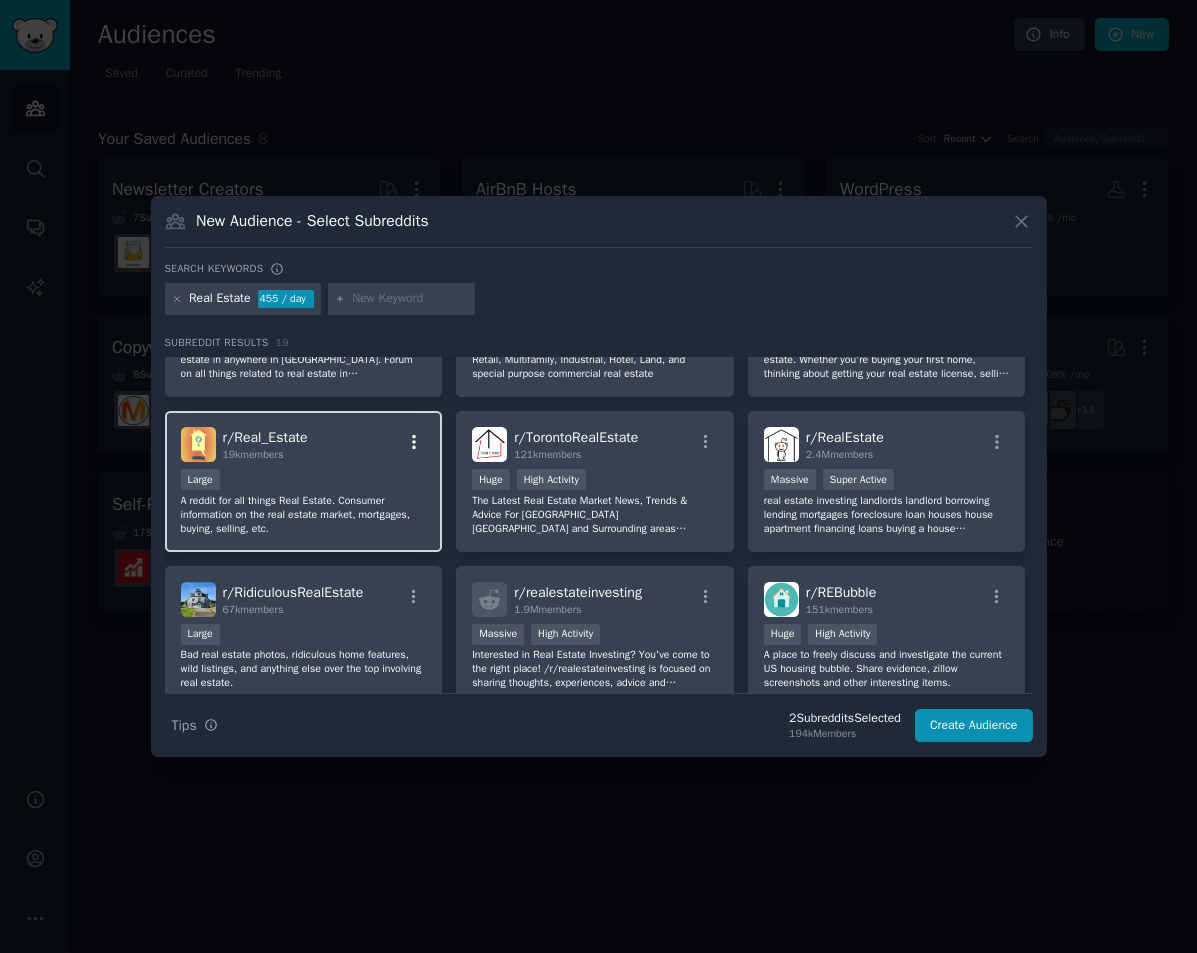 click 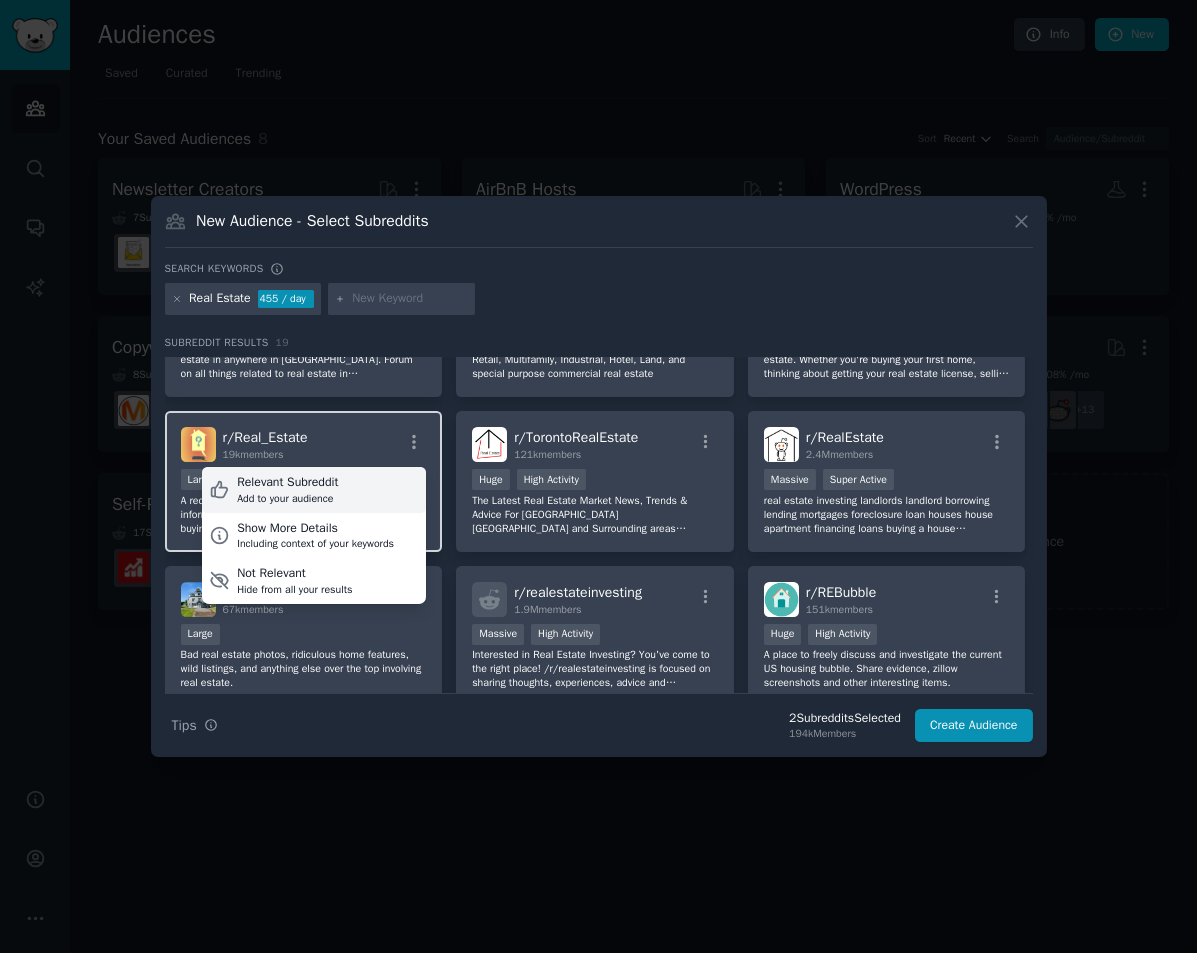 click on "Relevant Subreddit Add to your audience" at bounding box center (314, 490) 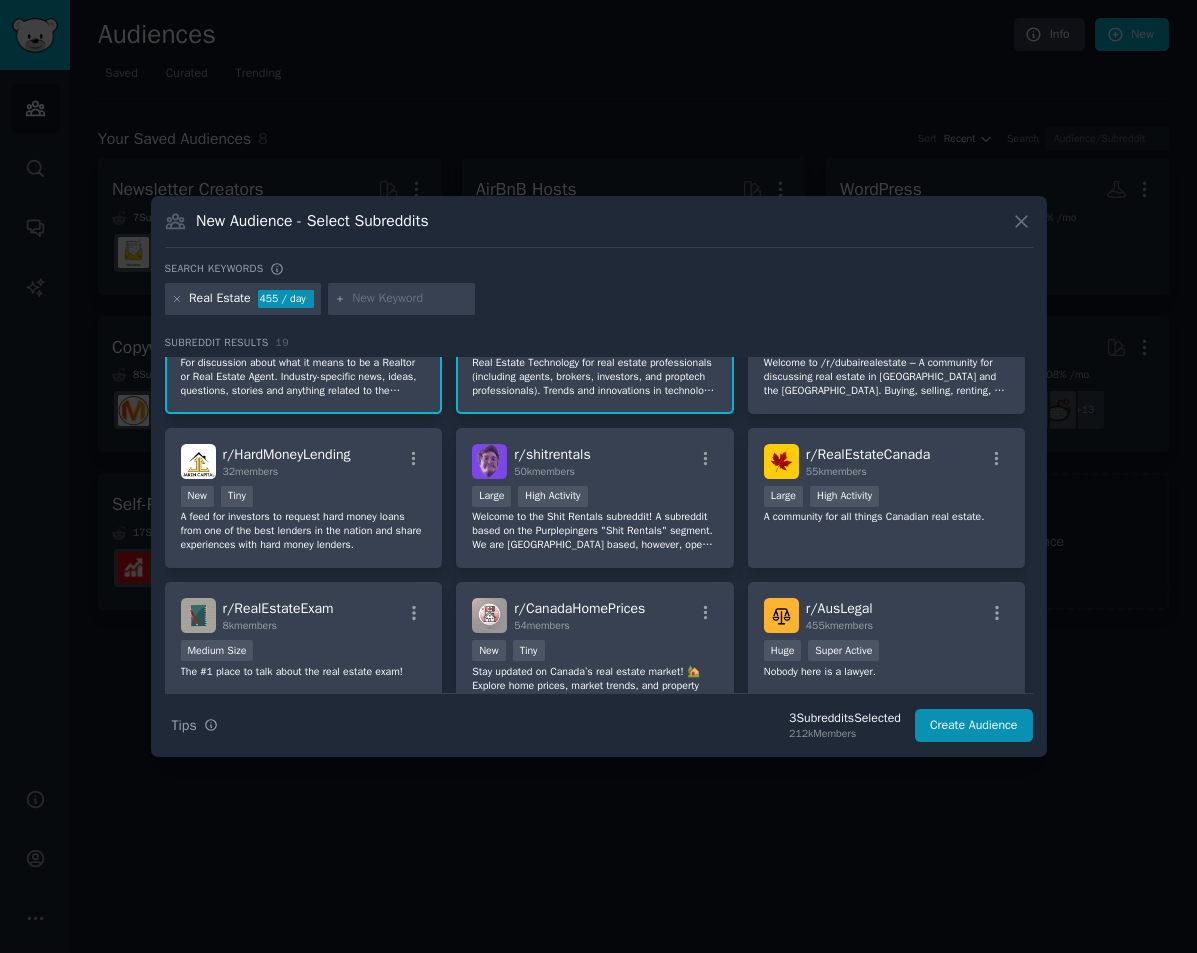 scroll, scrollTop: 600, scrollLeft: 0, axis: vertical 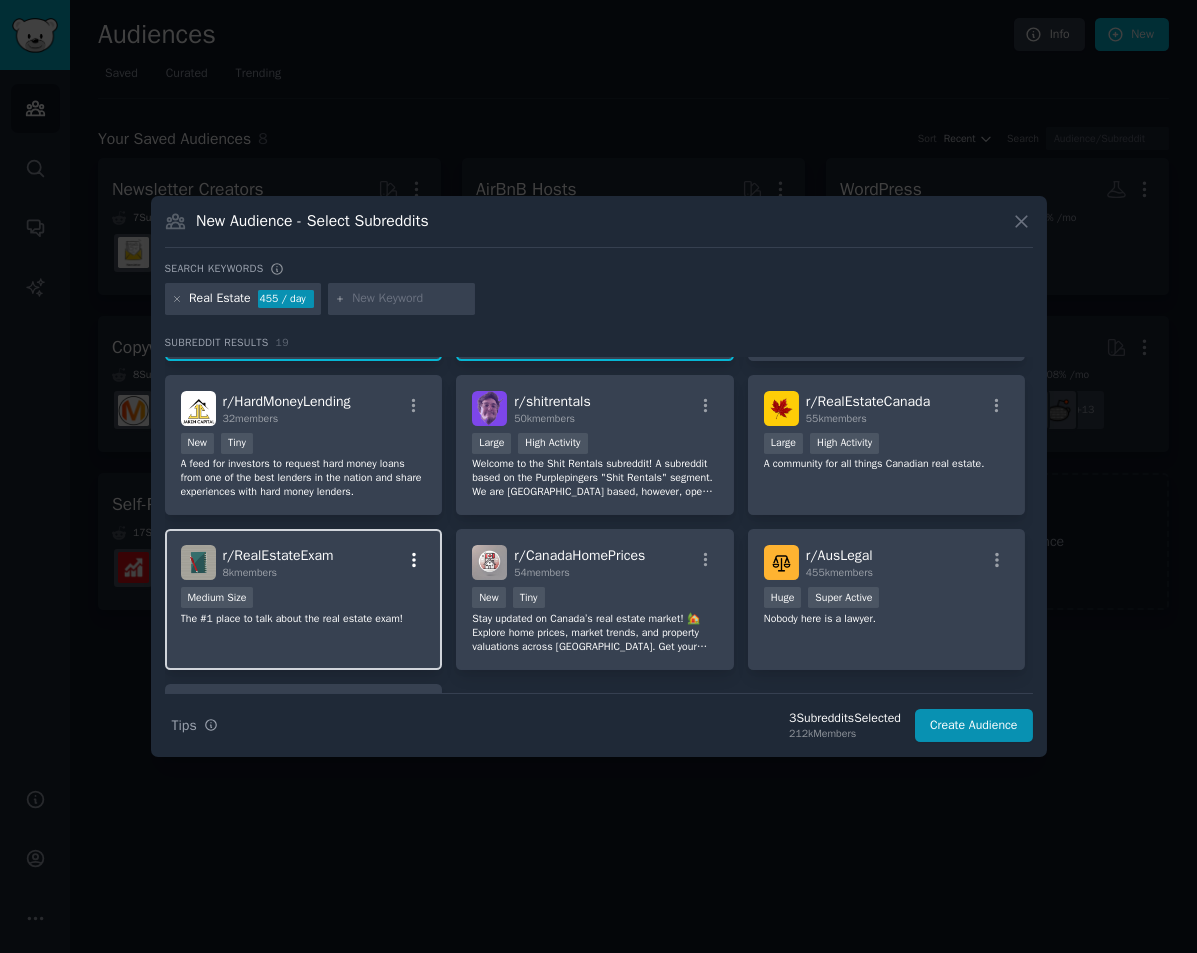 click 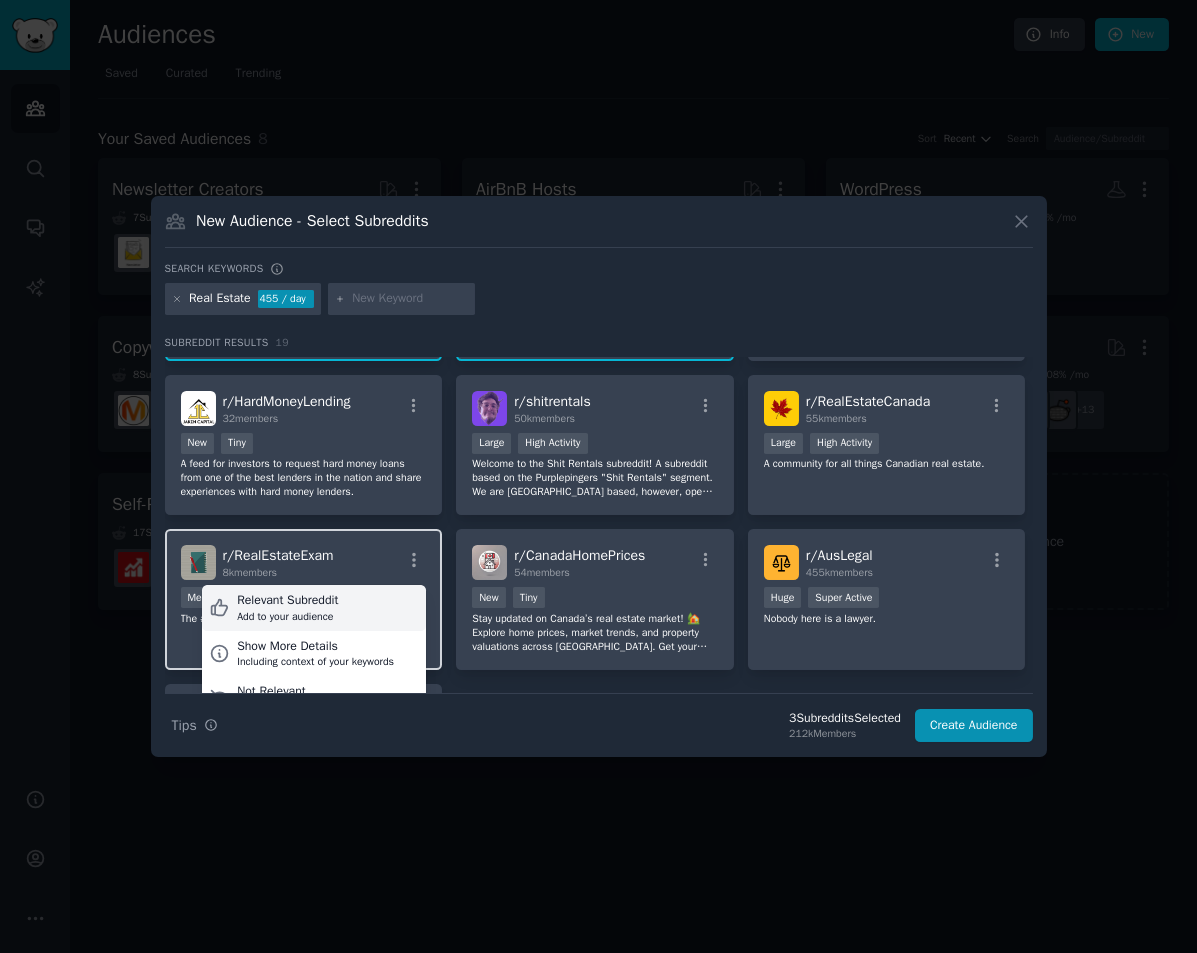 click on "Relevant Subreddit Add to your audience" at bounding box center [314, 608] 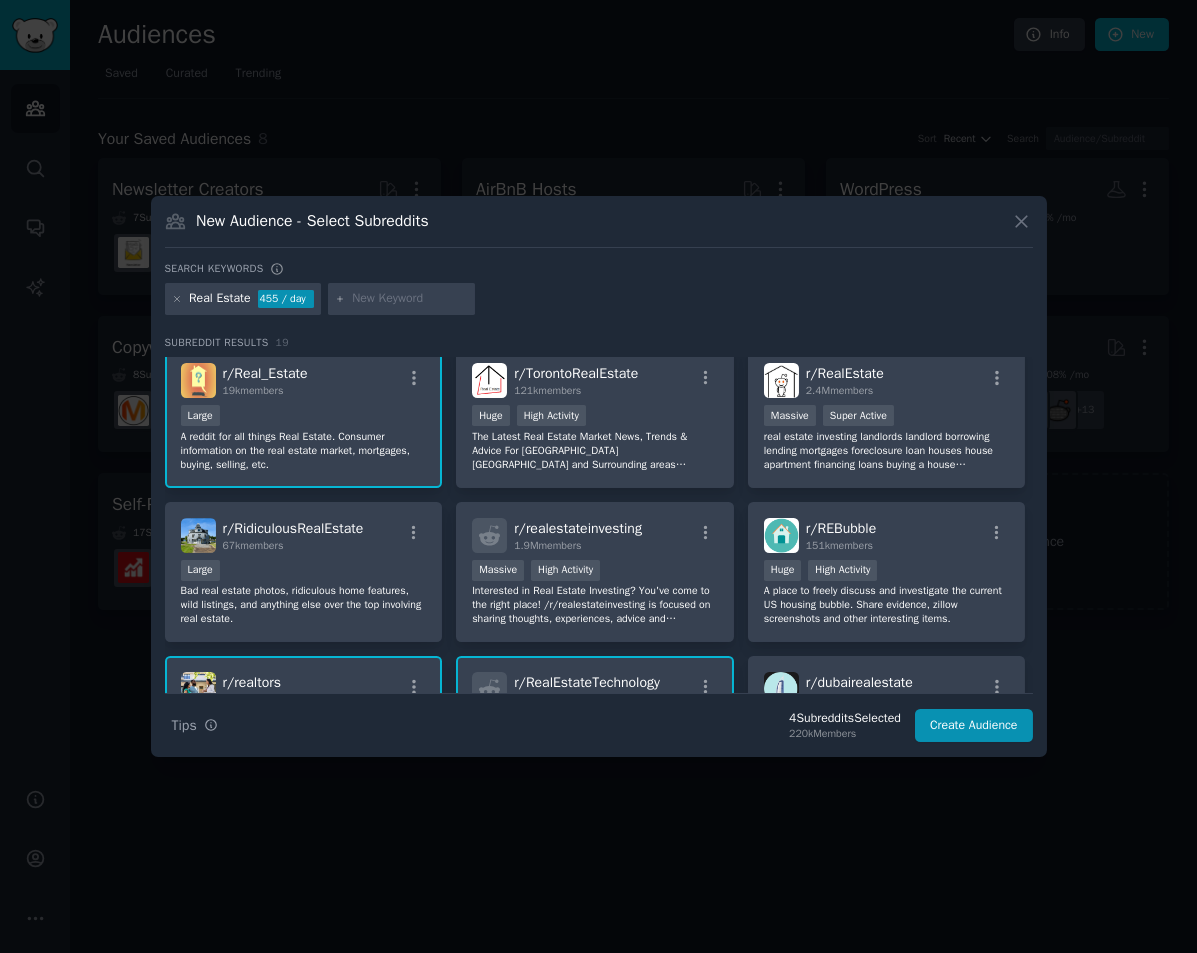 scroll, scrollTop: 0, scrollLeft: 0, axis: both 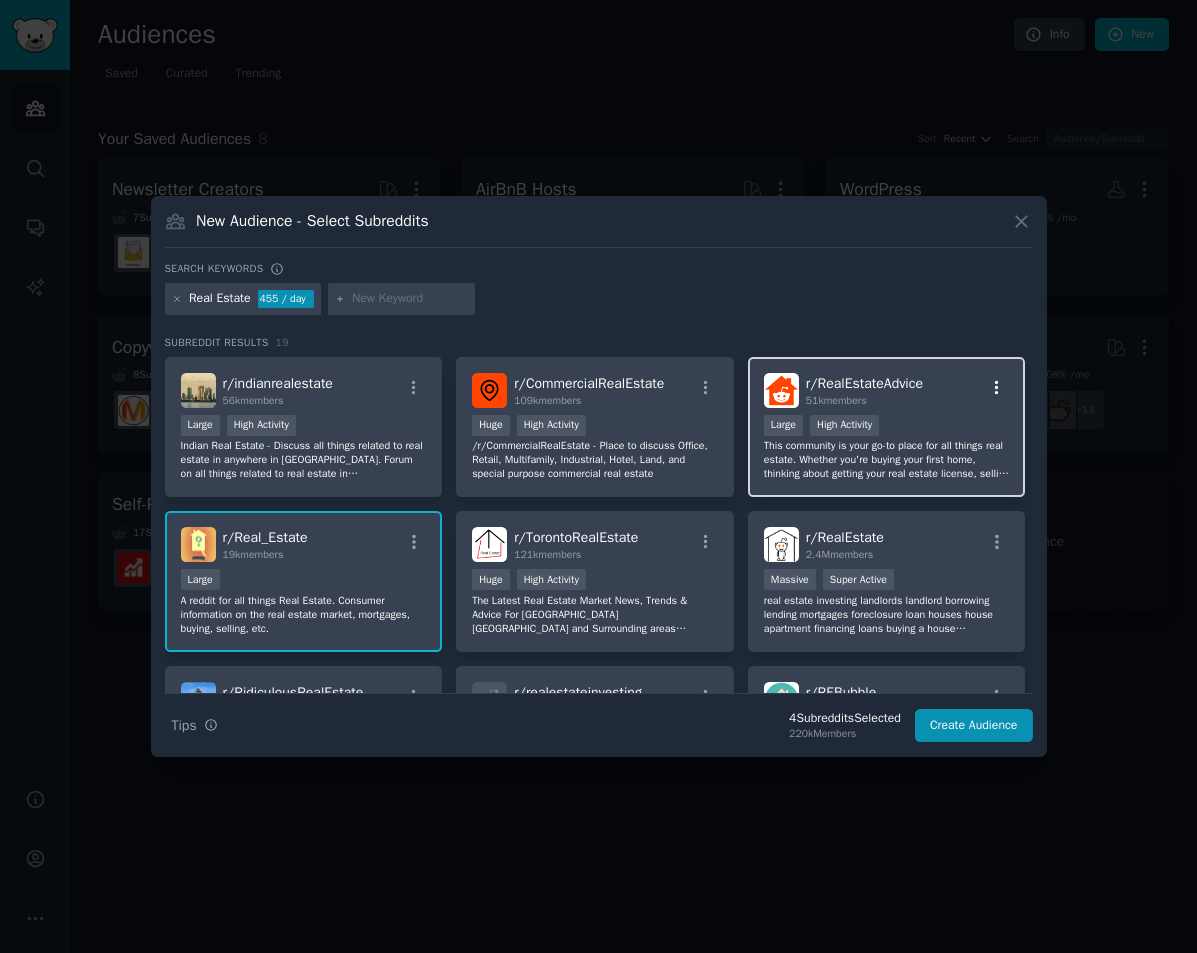 click 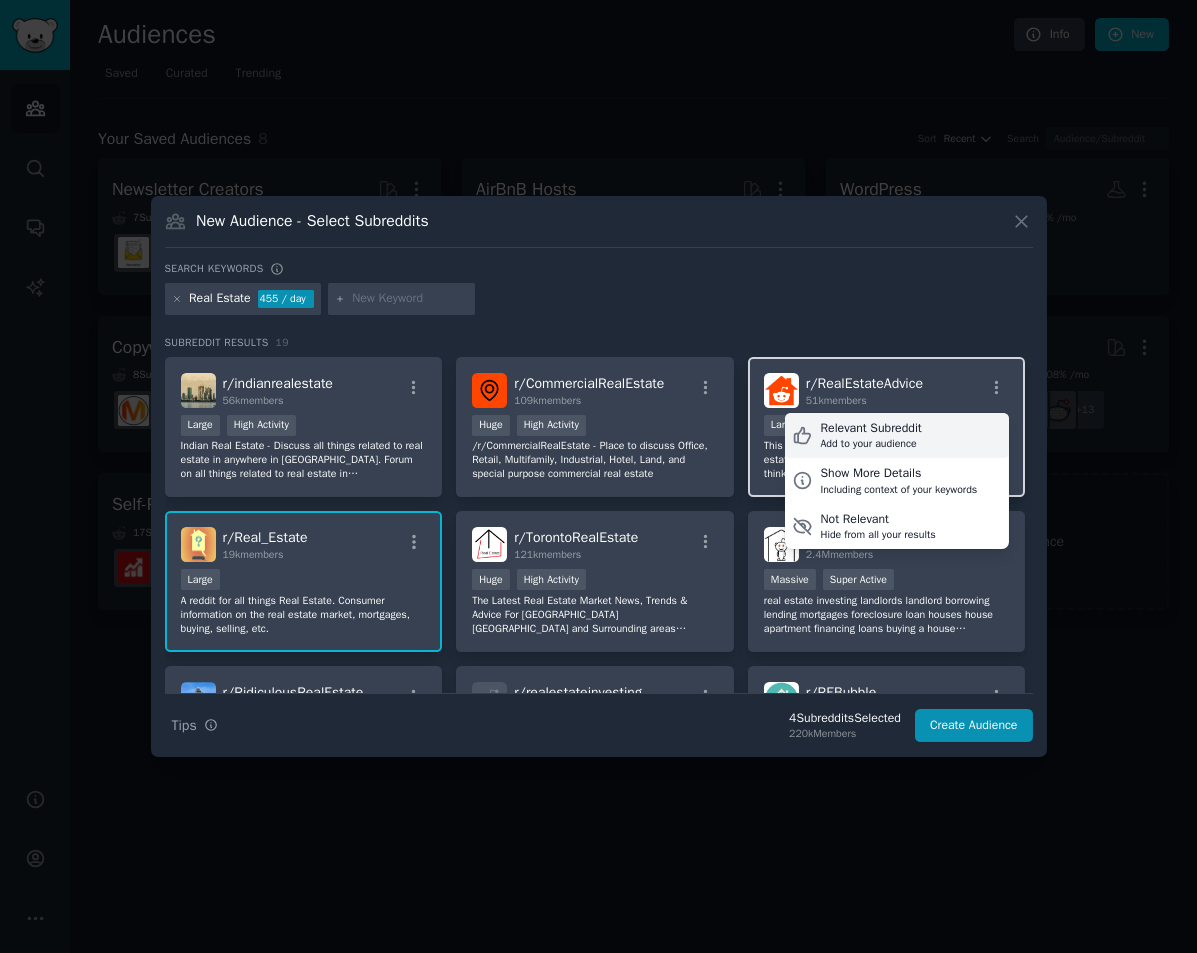 click on "Relevant Subreddit" at bounding box center [870, 429] 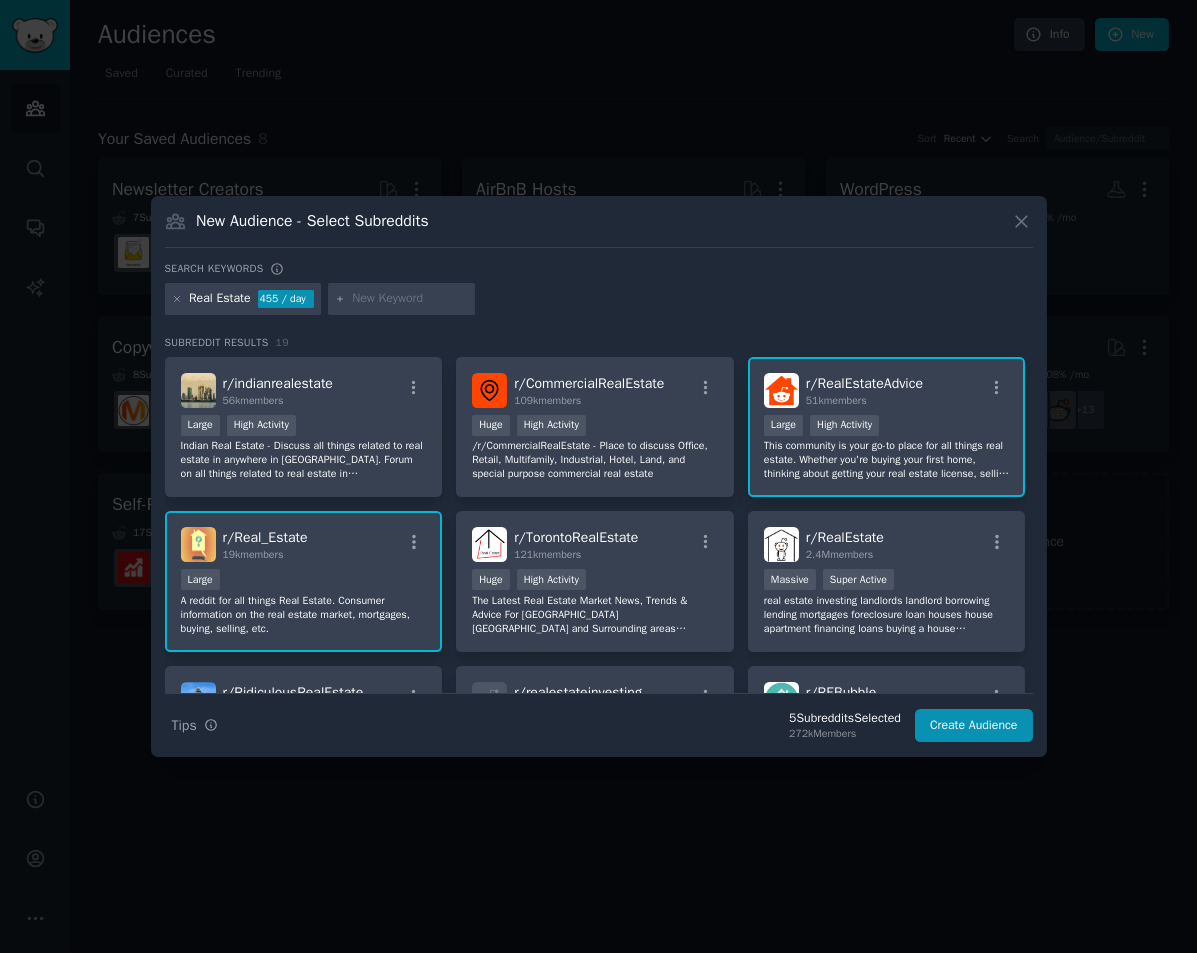 click at bounding box center [410, 299] 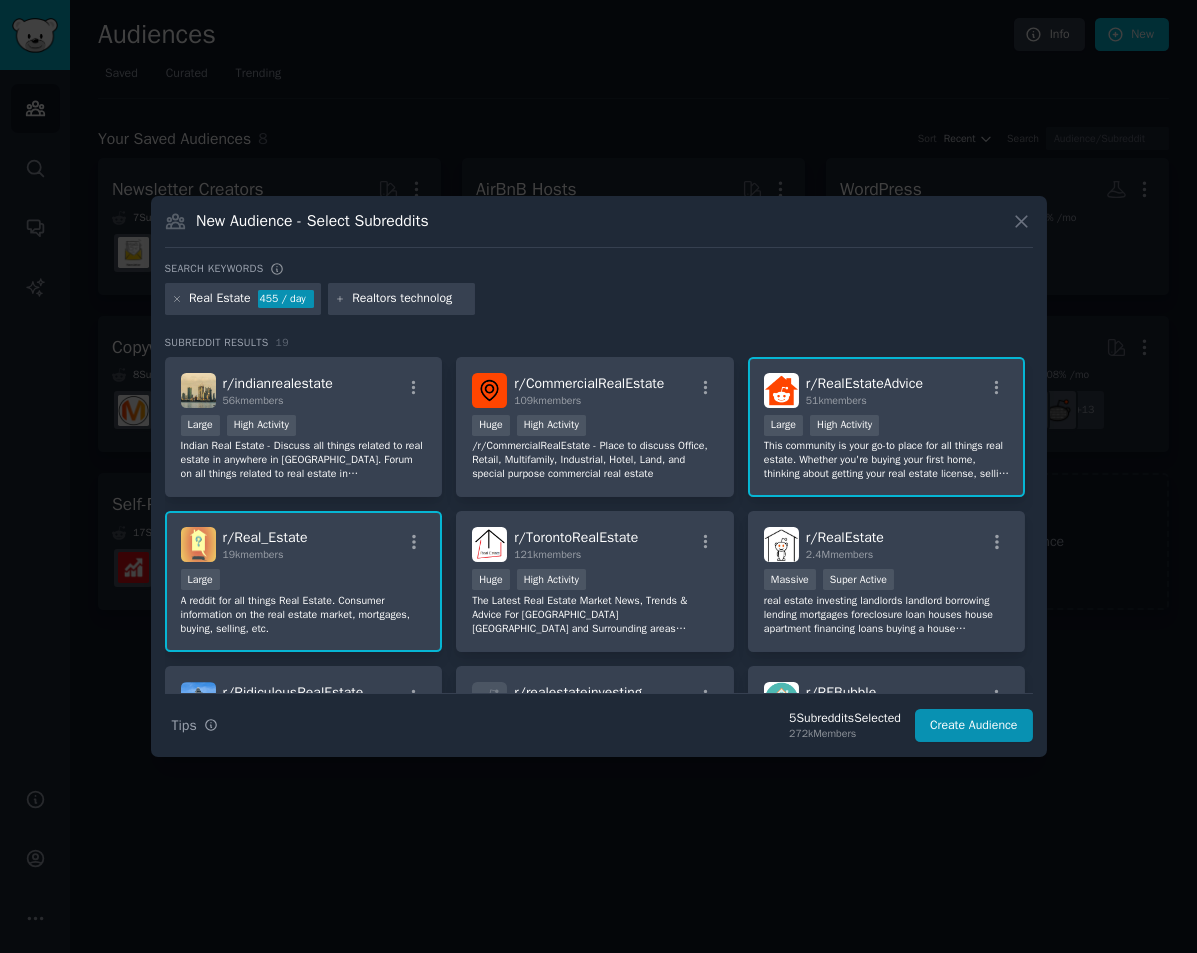 type on "Realtors technology" 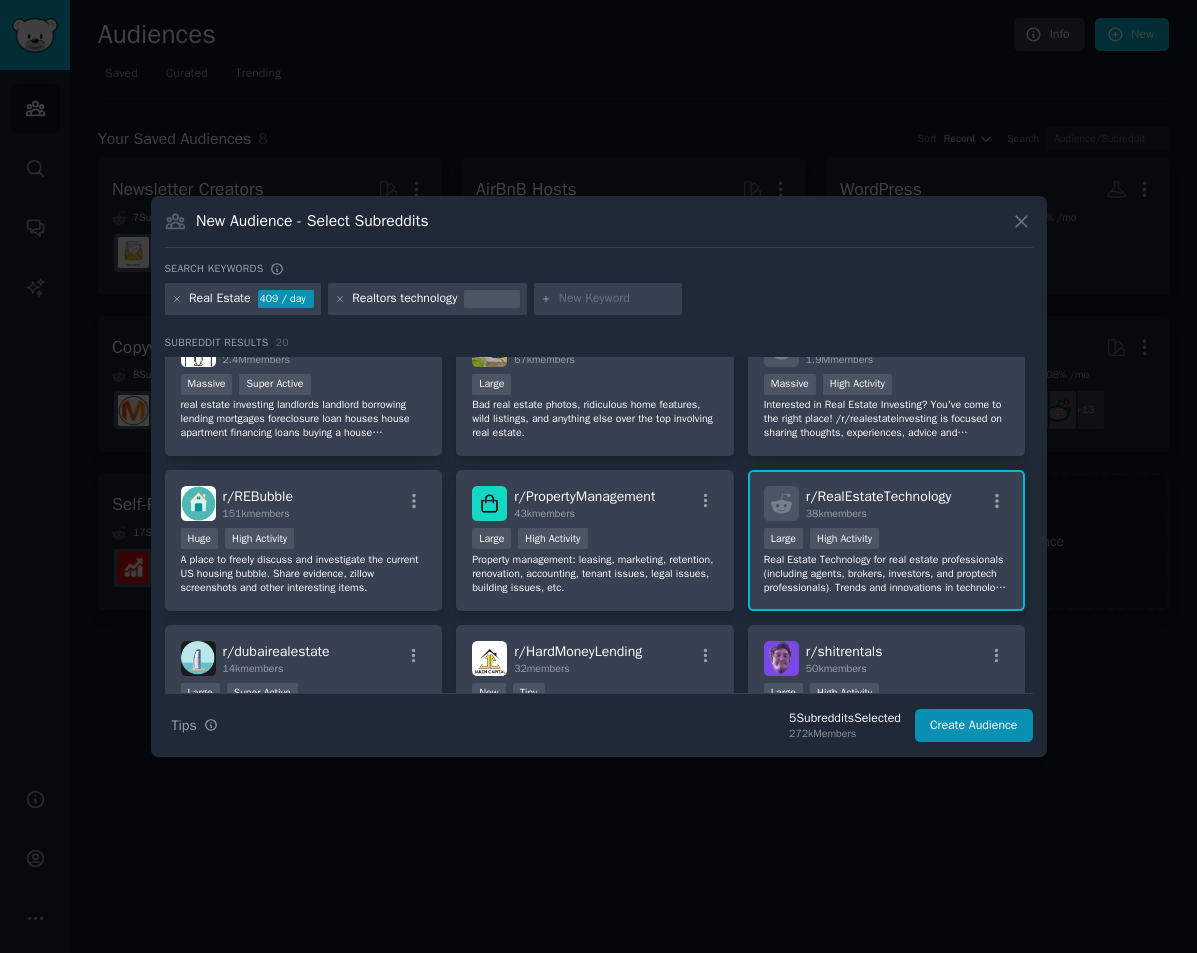 scroll, scrollTop: 400, scrollLeft: 0, axis: vertical 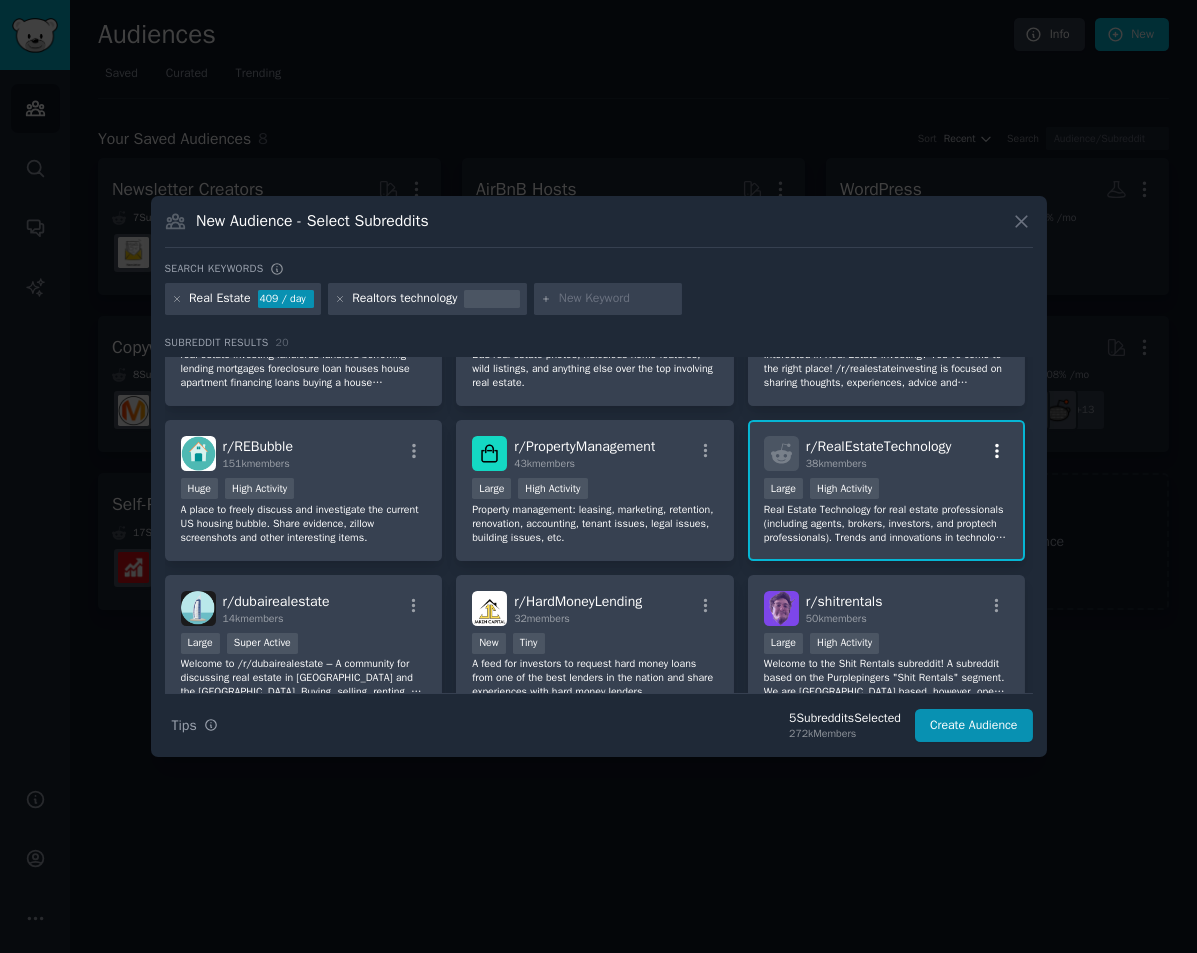 click 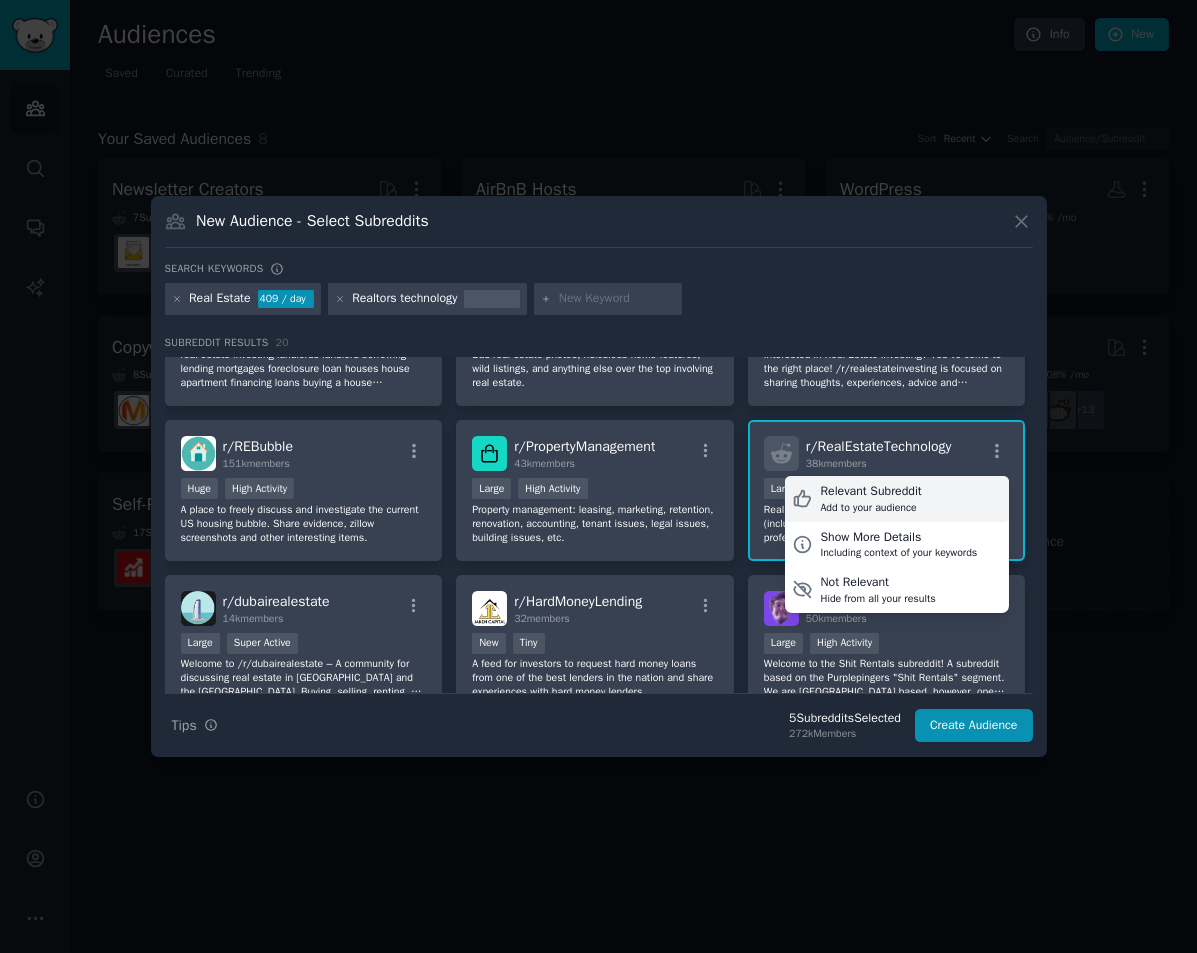 click on "Relevant Subreddit Add to your audience" at bounding box center [897, 499] 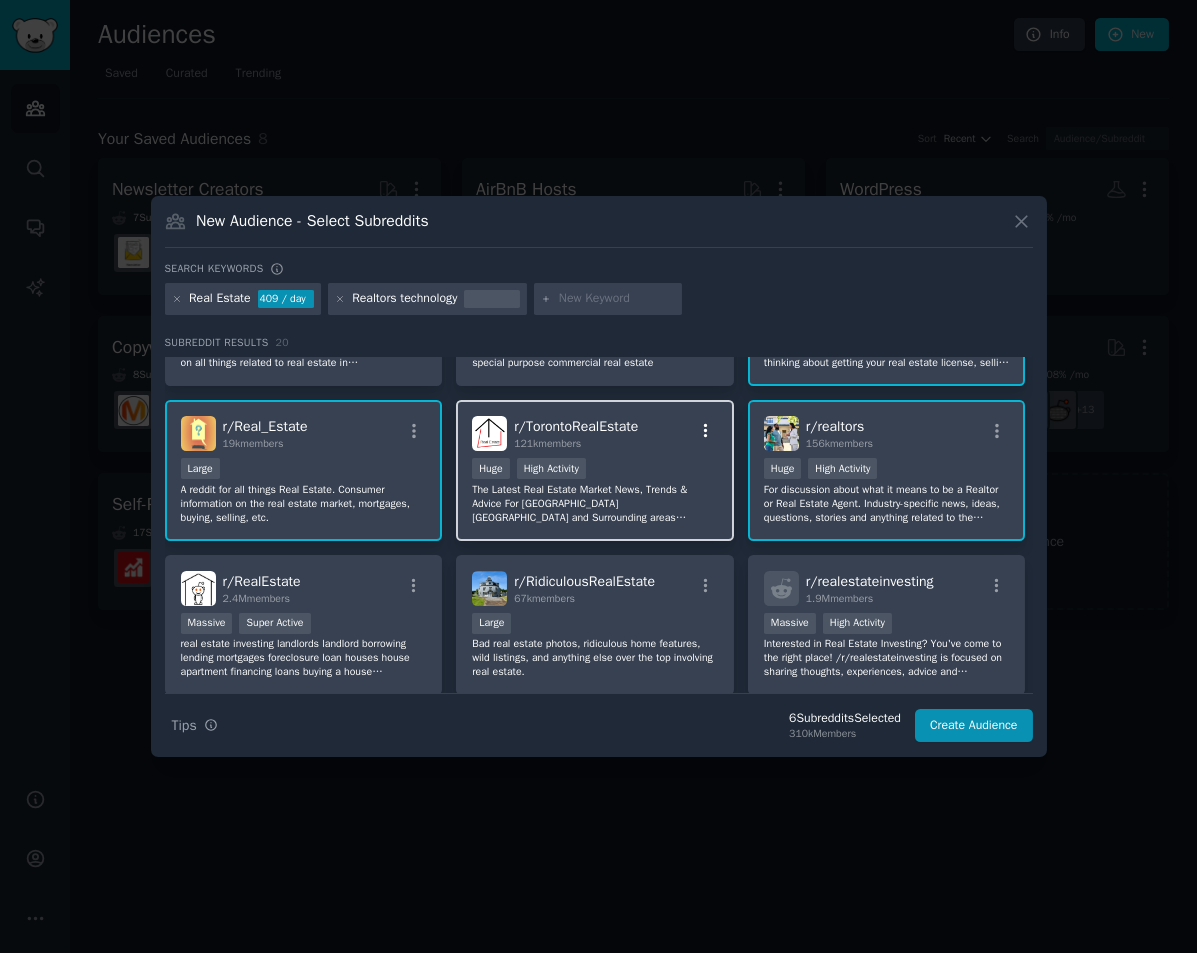 scroll, scrollTop: 0, scrollLeft: 0, axis: both 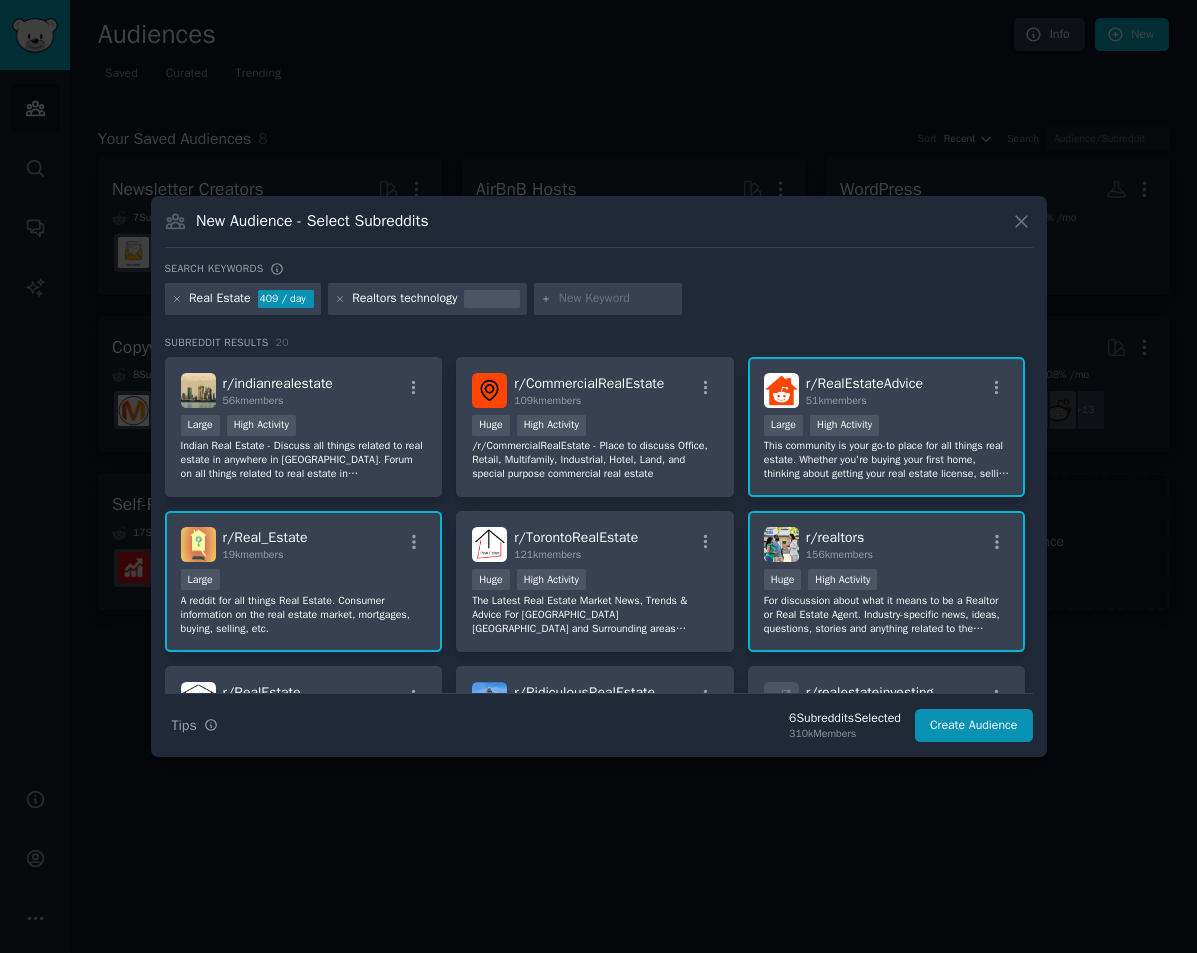 click at bounding box center (617, 299) 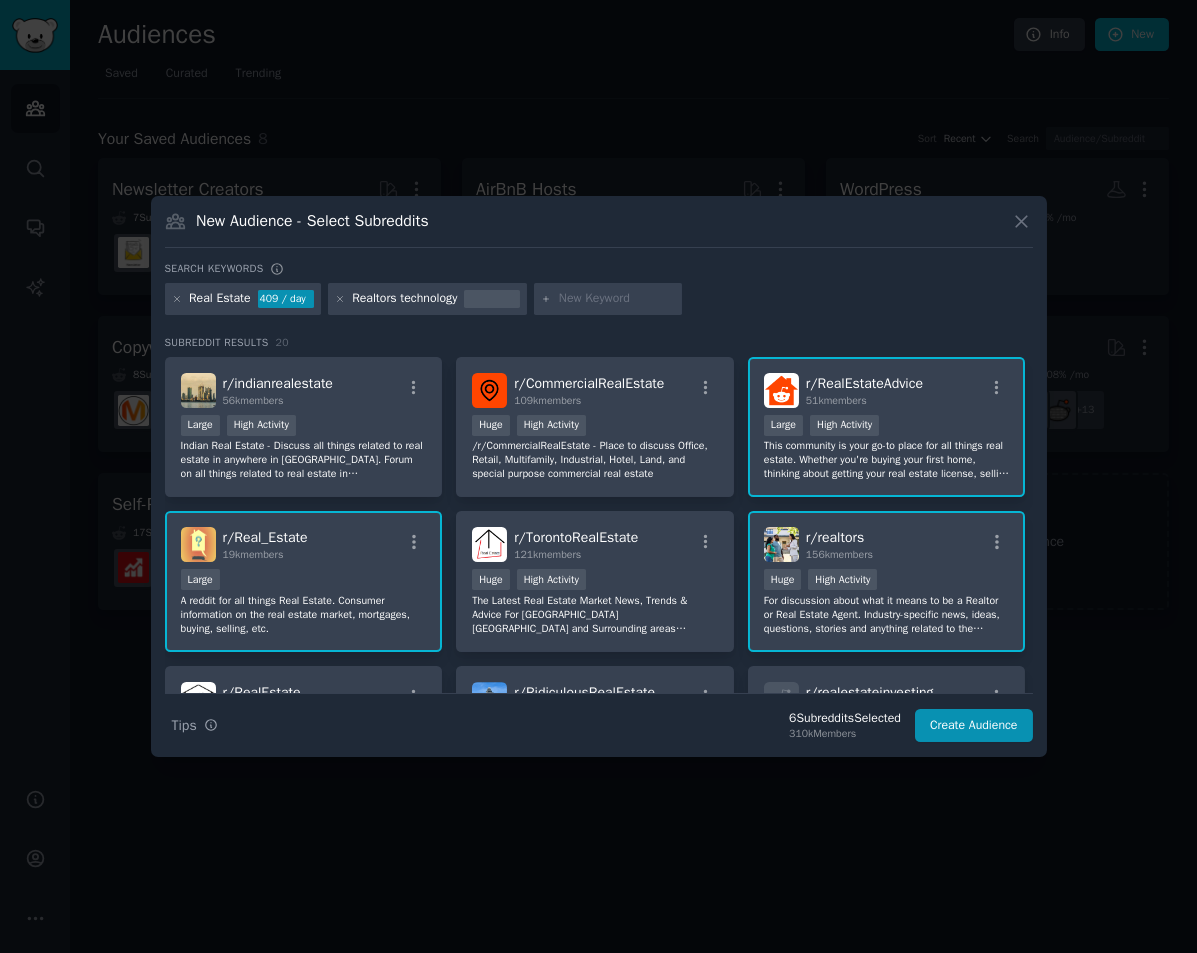 type on "Z" 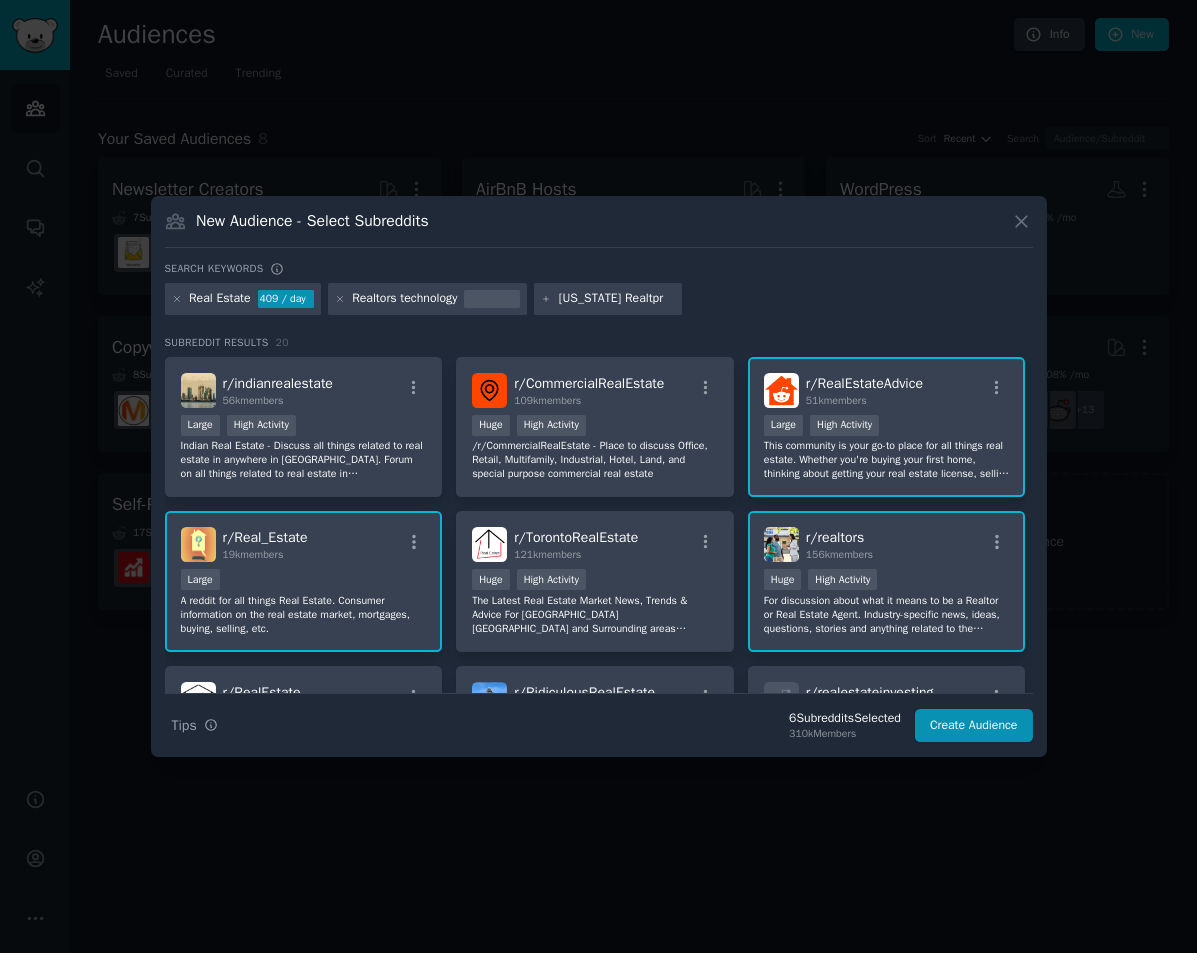type on "[US_STATE] Realtprs" 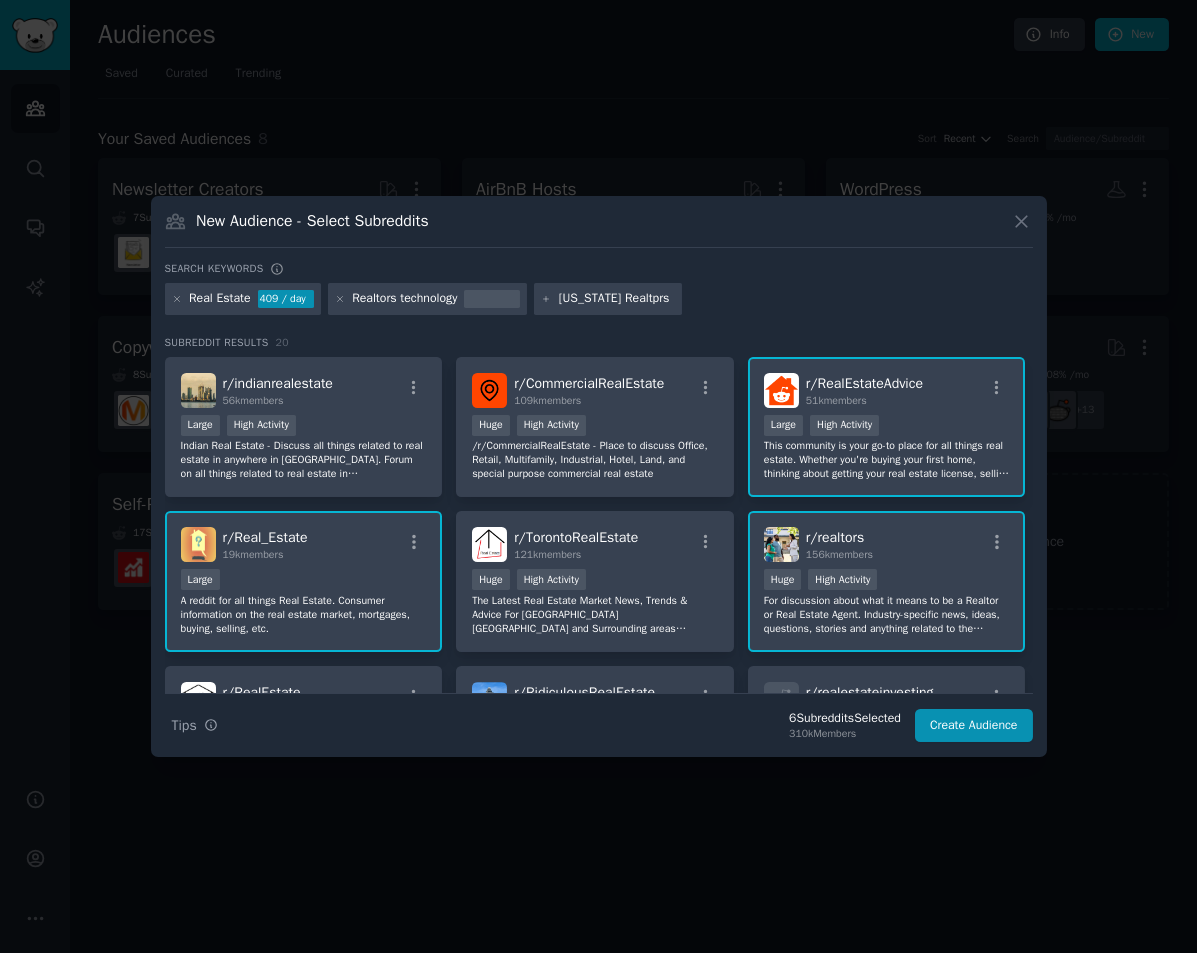 type 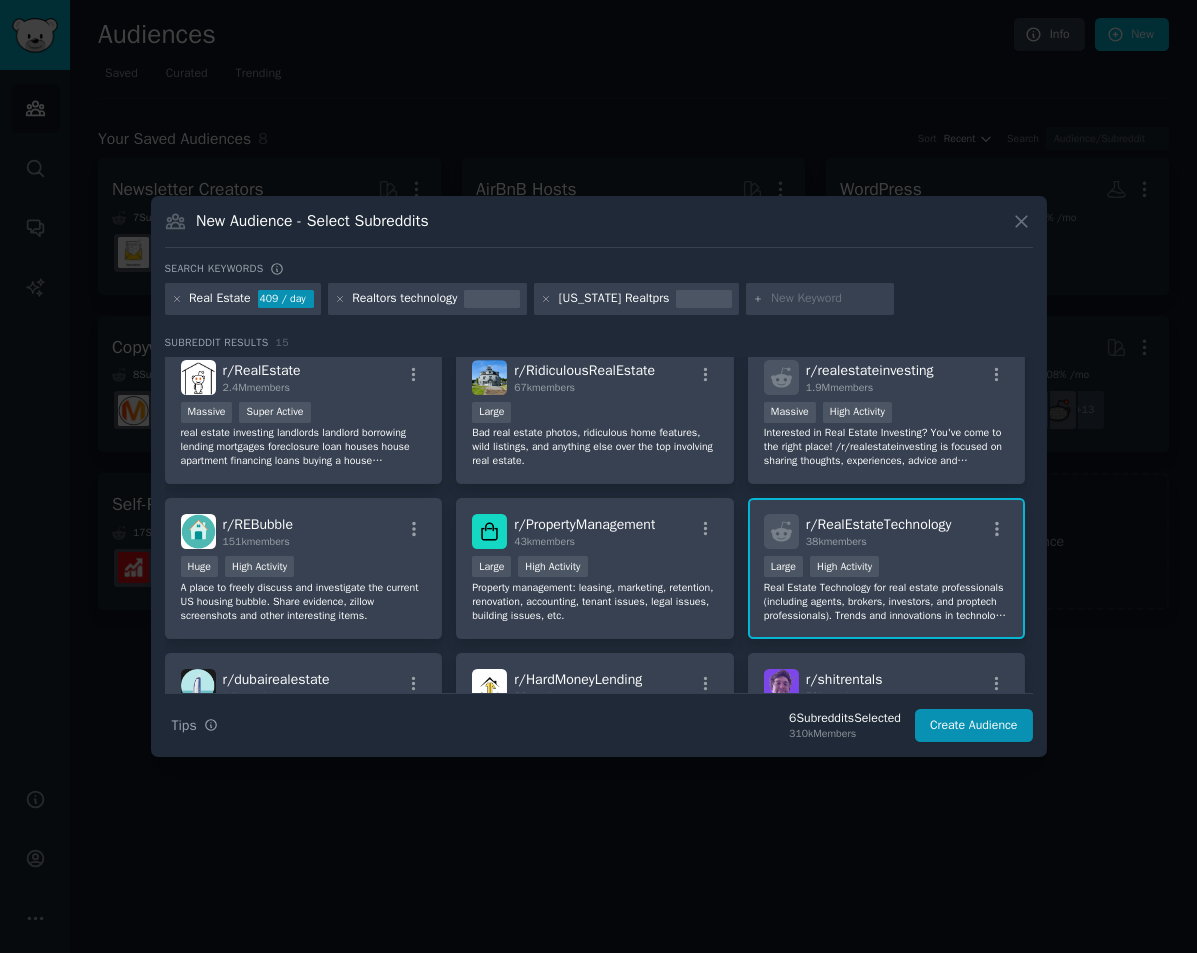 scroll, scrollTop: 500, scrollLeft: 0, axis: vertical 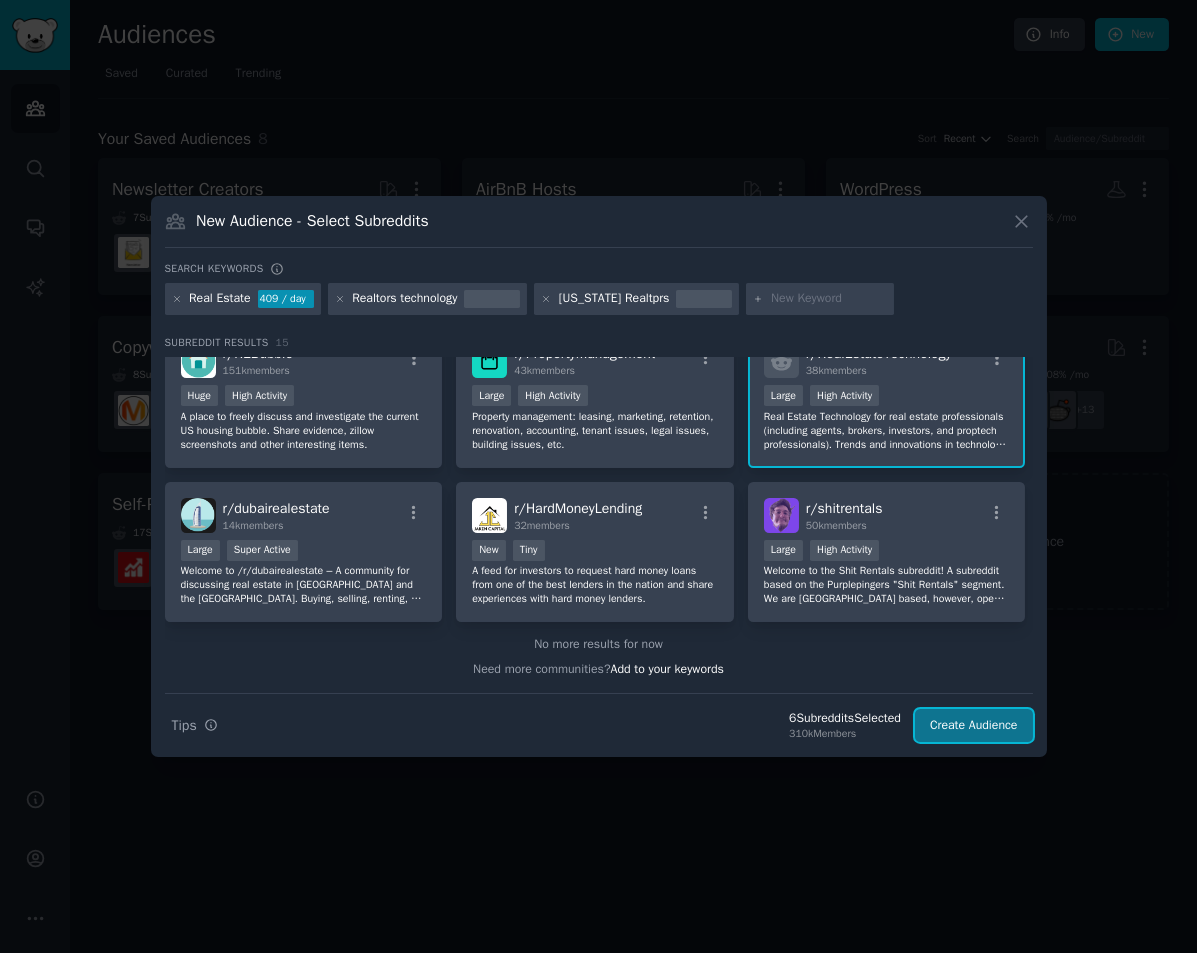 click on "Create Audience" at bounding box center [974, 726] 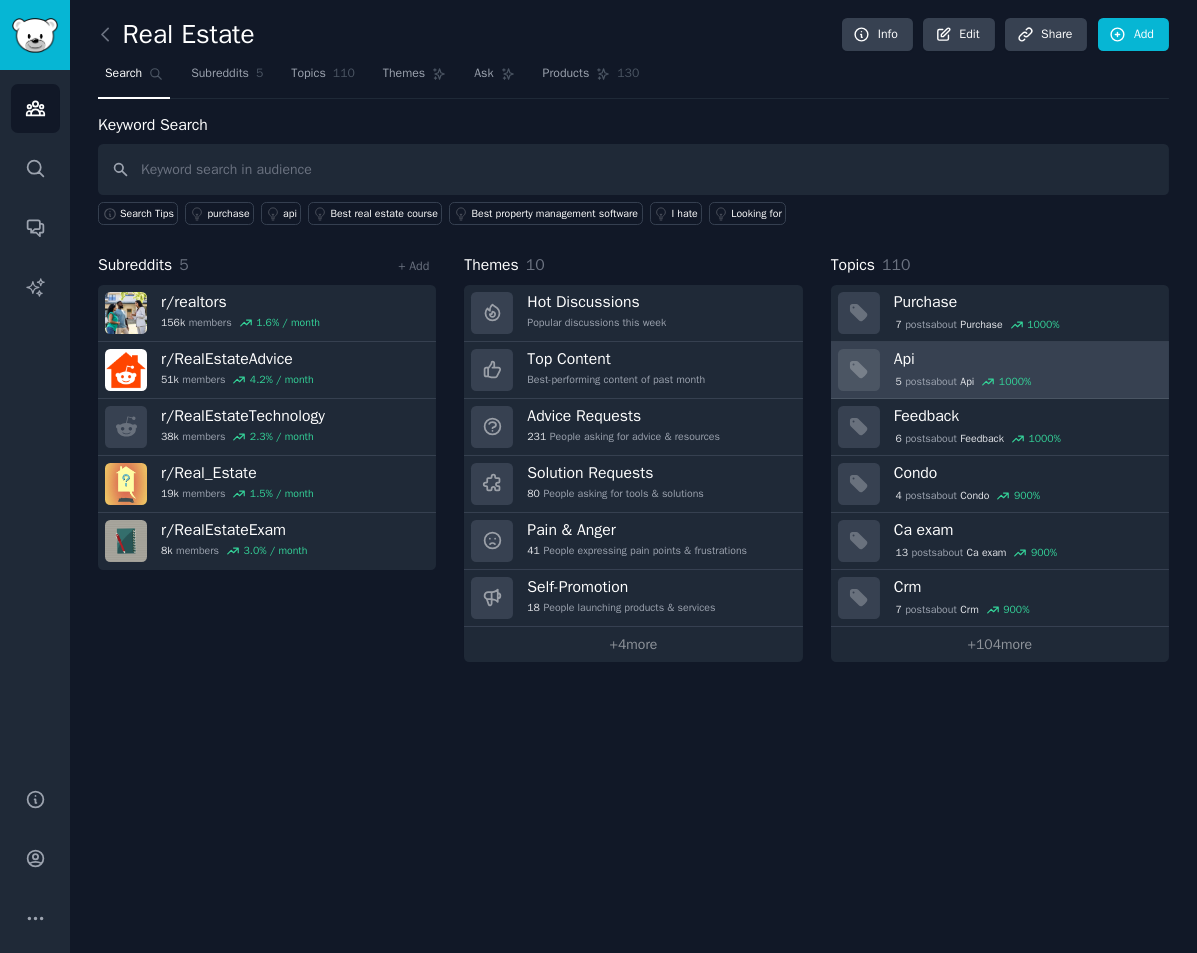 click on "5  post s  about  Api 1000 %" at bounding box center (1024, 380) 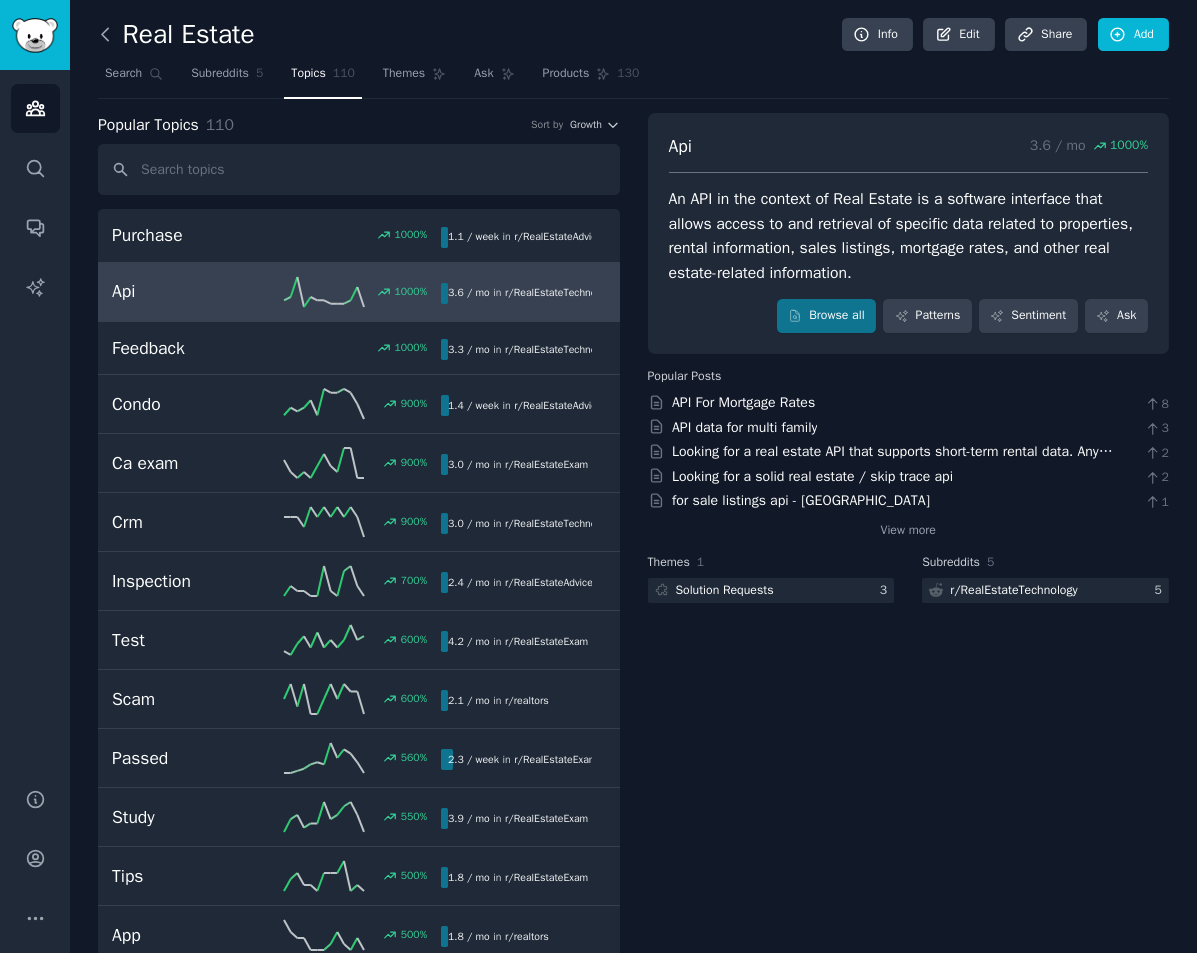 click 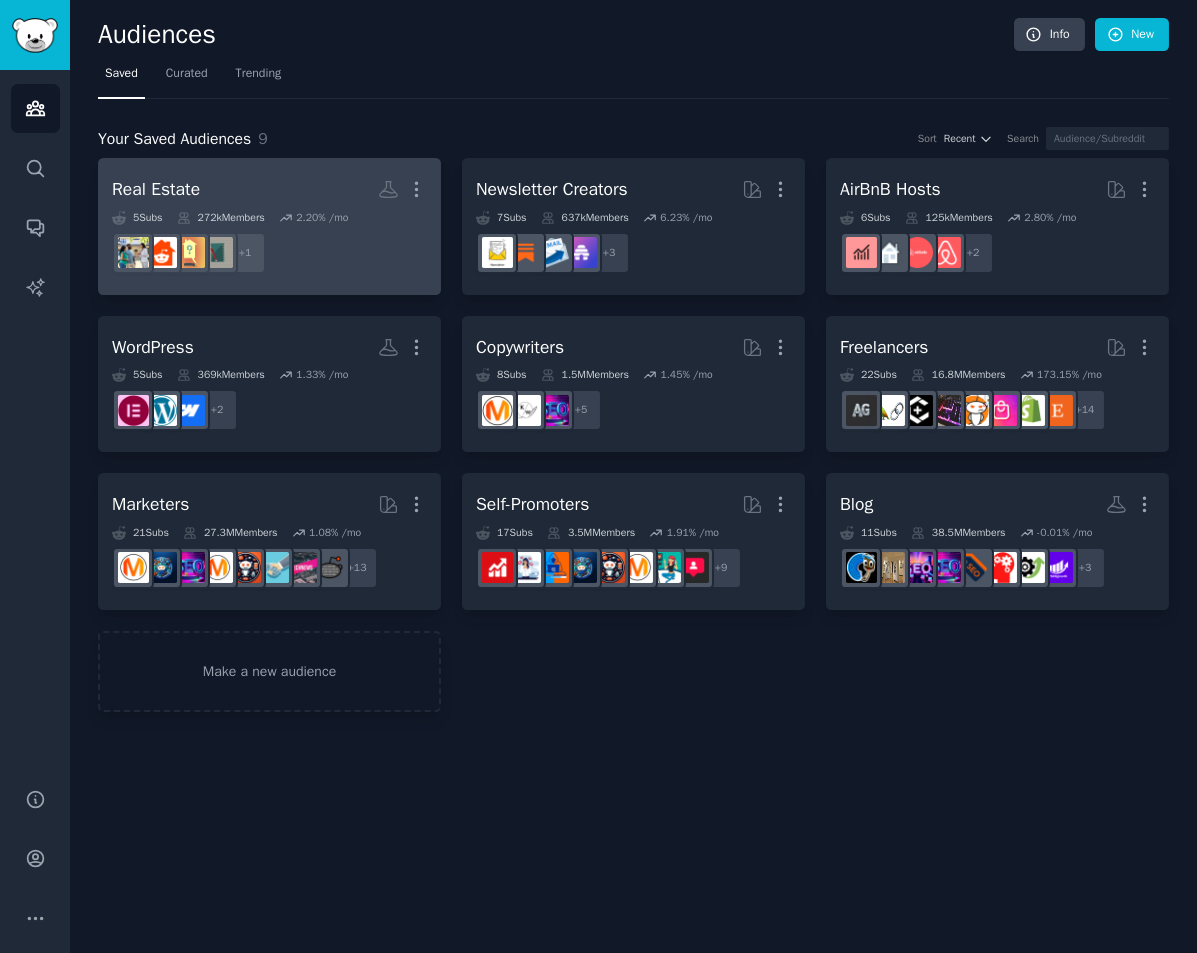 click on "Real Estate Custom Audience More" at bounding box center (269, 189) 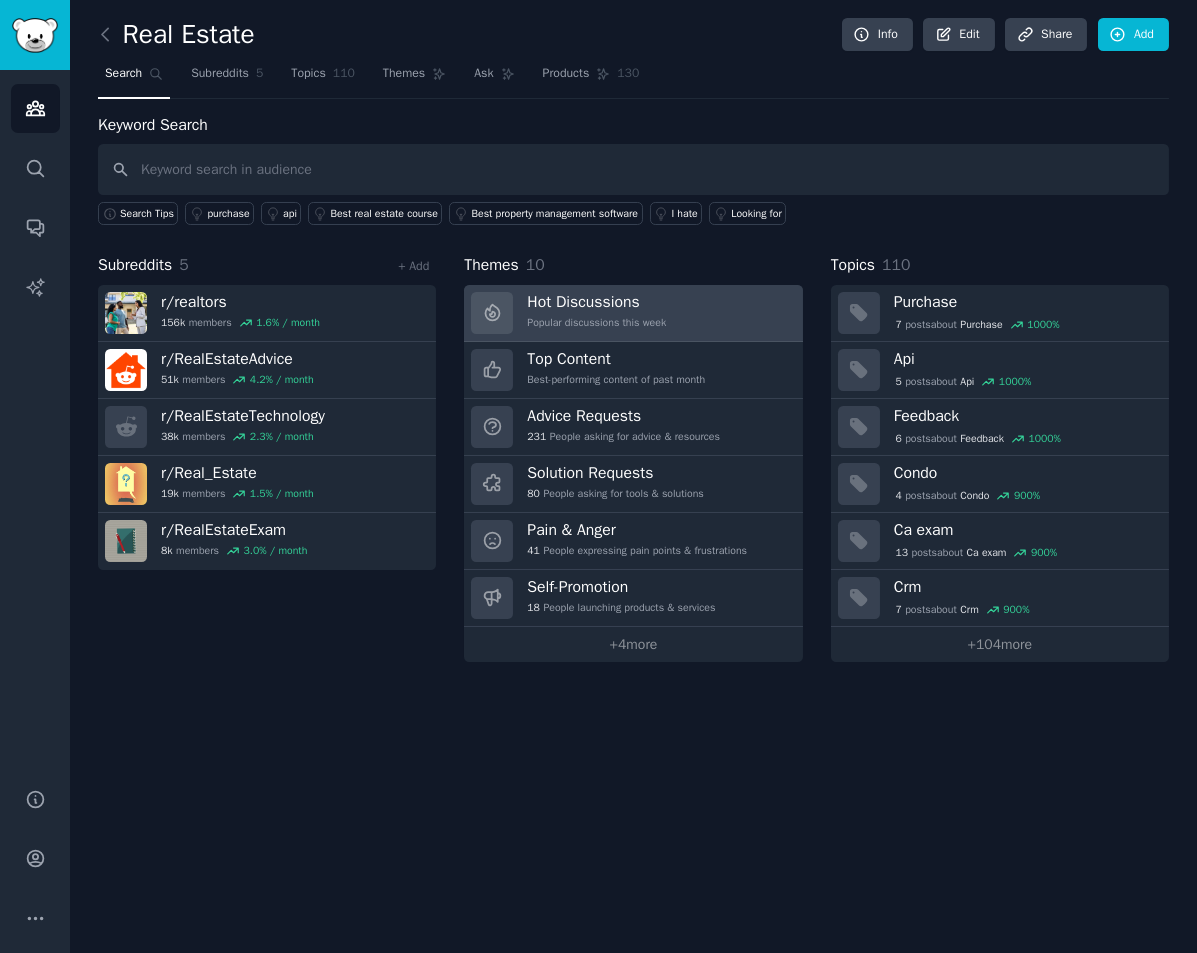 click on "Hot Discussions Popular discussions this week" at bounding box center (633, 313) 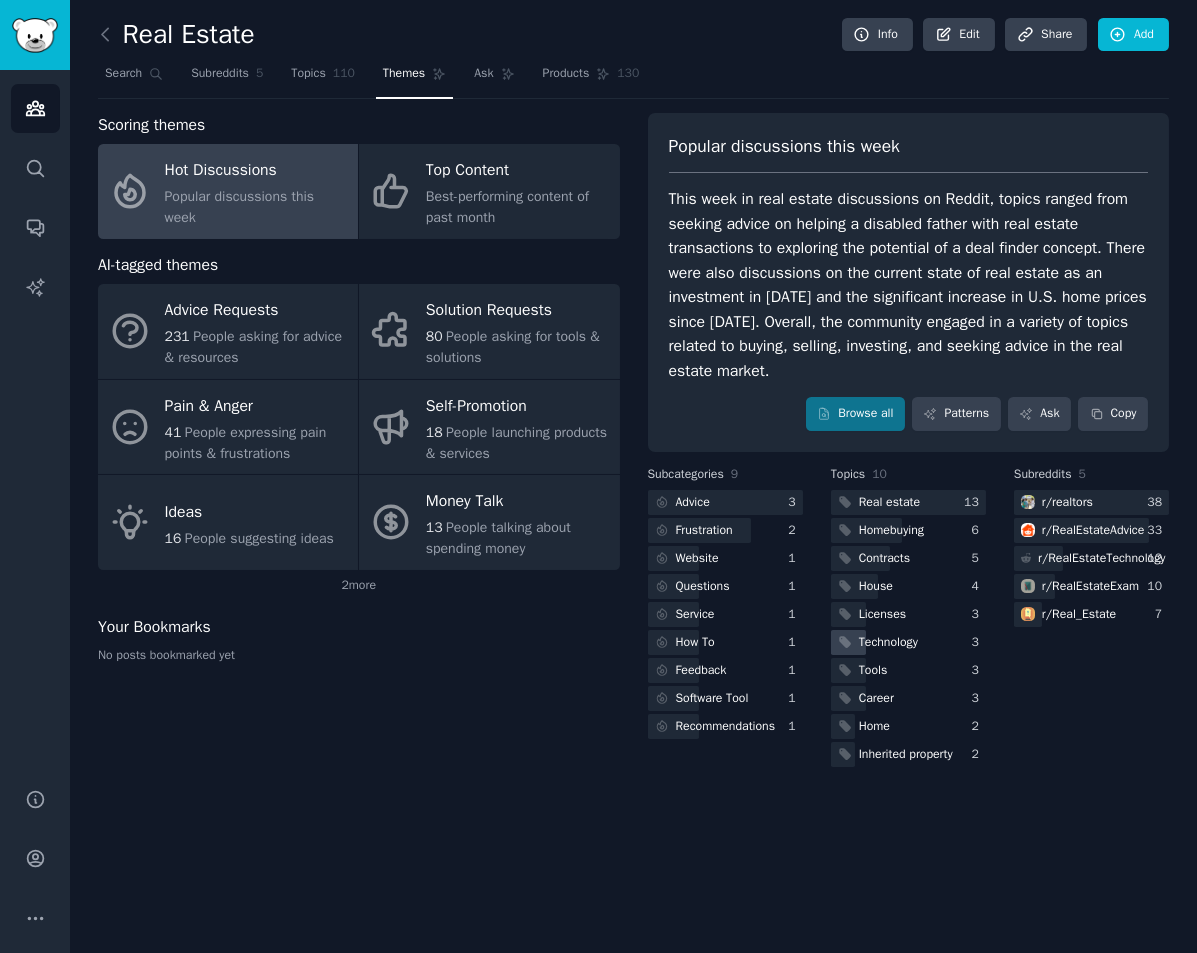 click on "Technology" at bounding box center [888, 643] 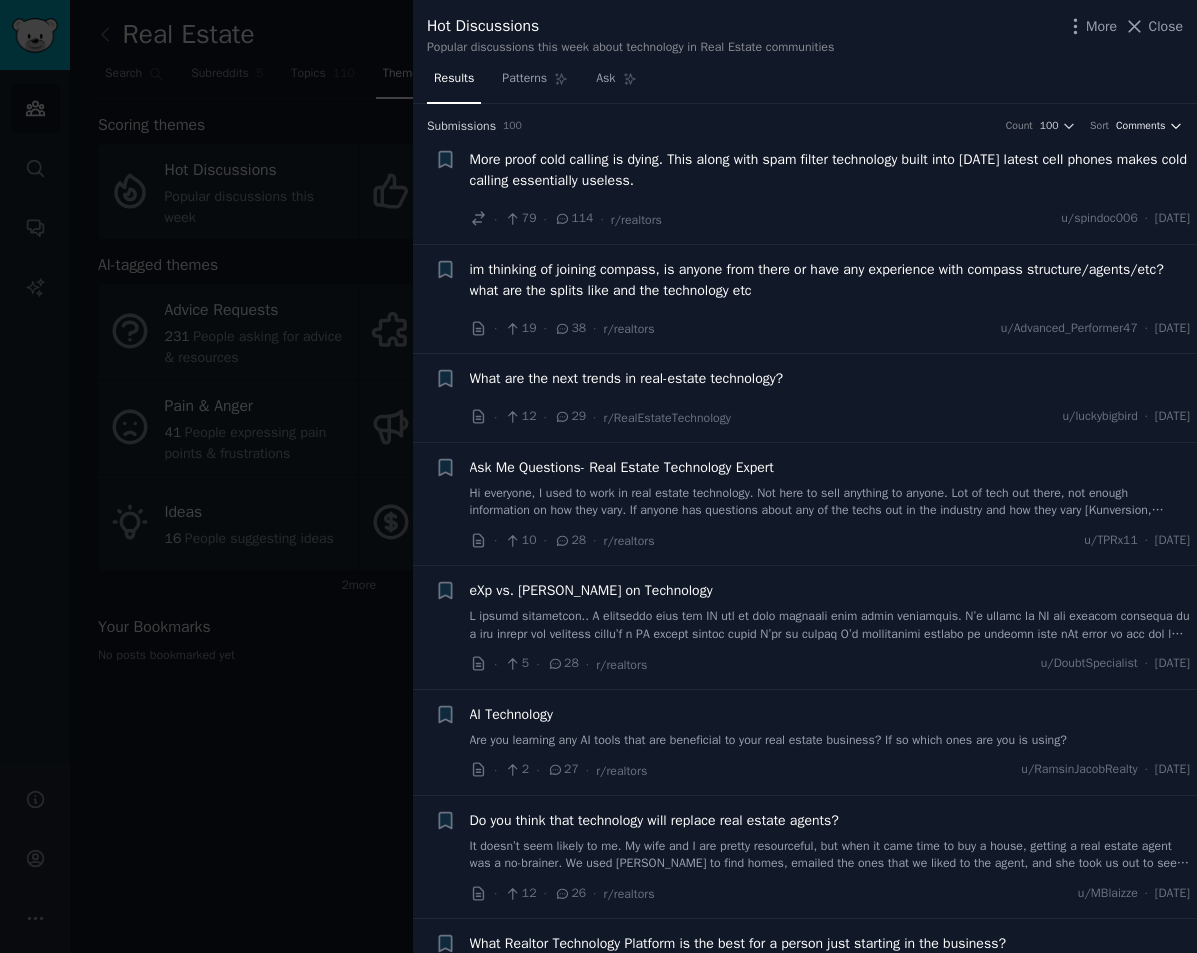 click on "Comments" at bounding box center [1141, 126] 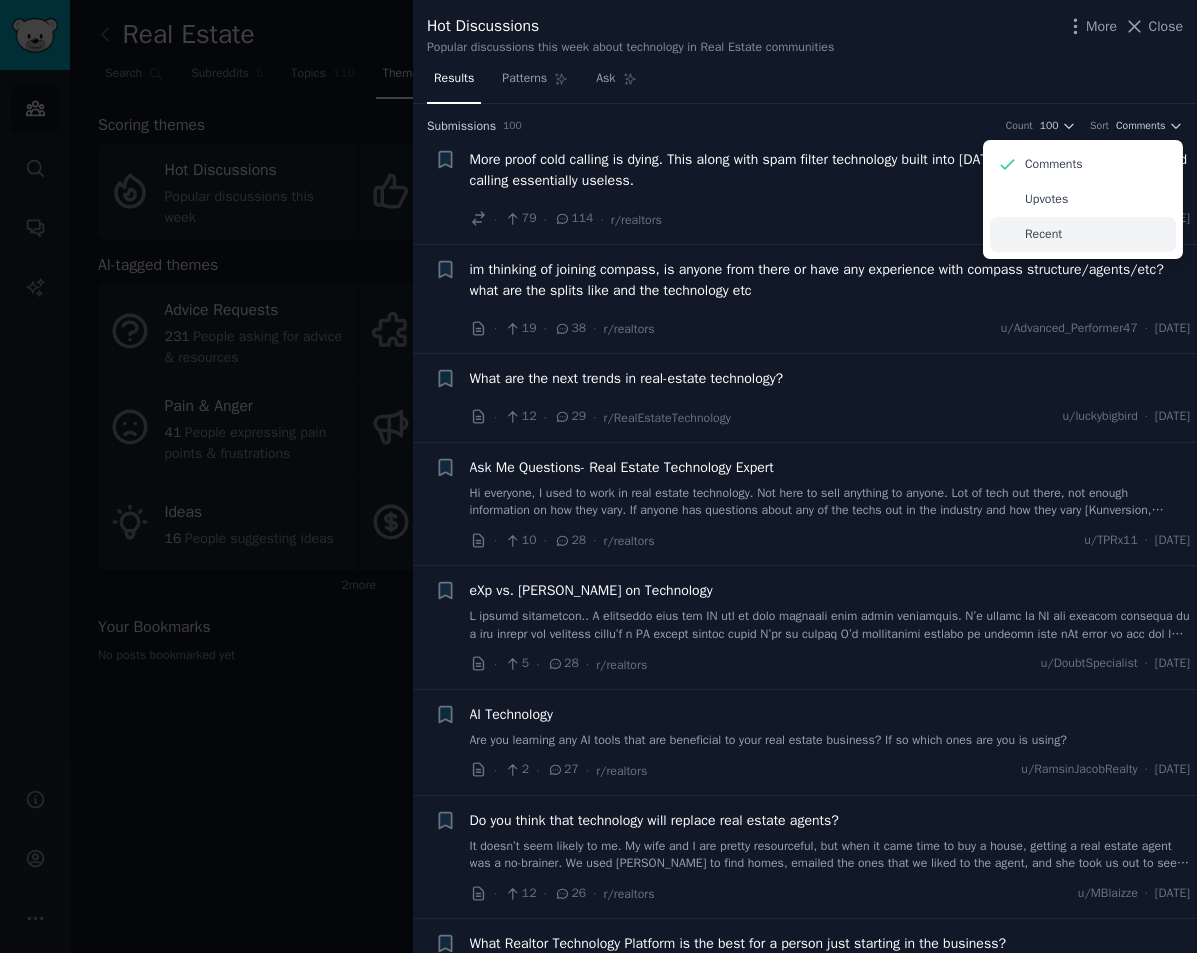 click on "Recent" at bounding box center (1083, 234) 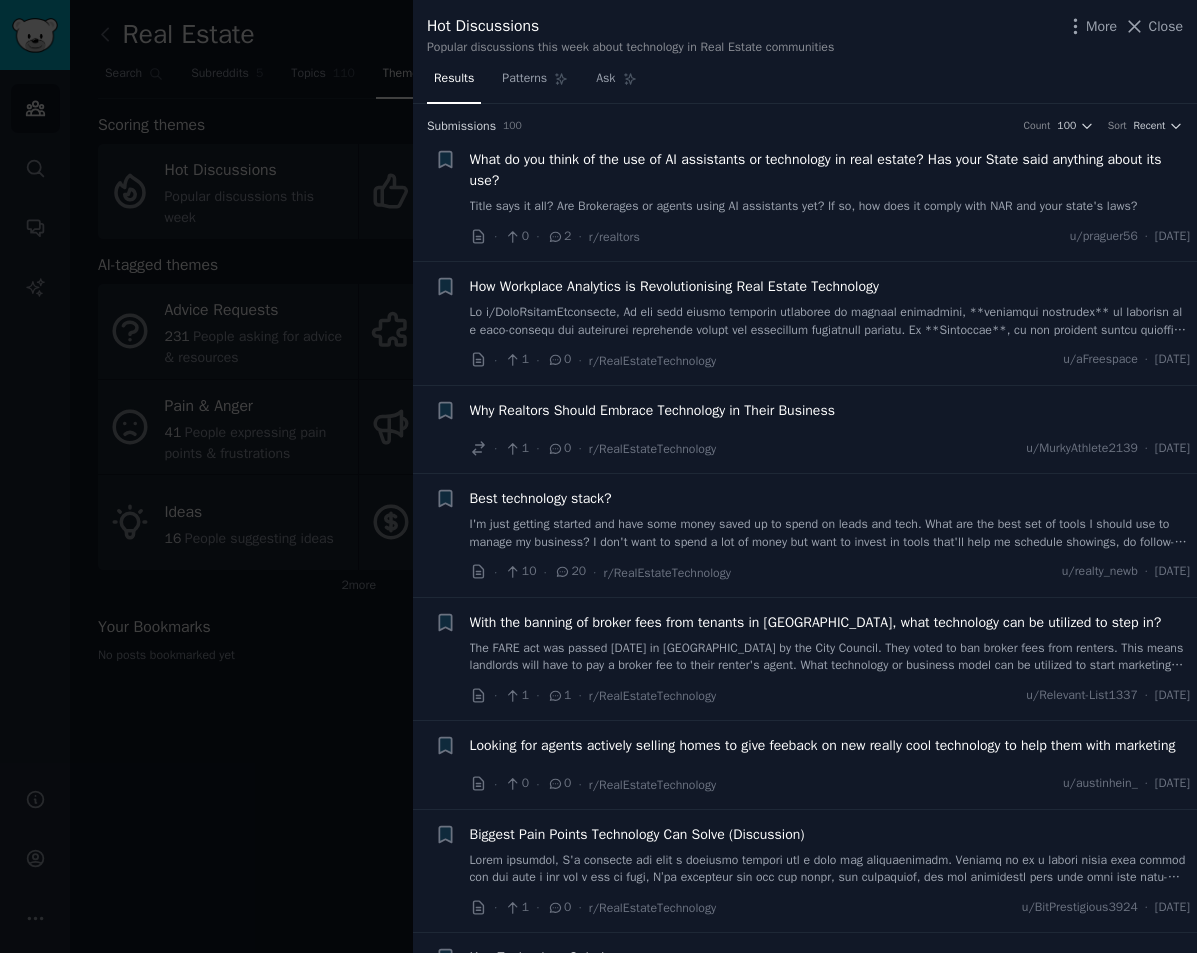 click on "Best technology stack?" at bounding box center (541, 498) 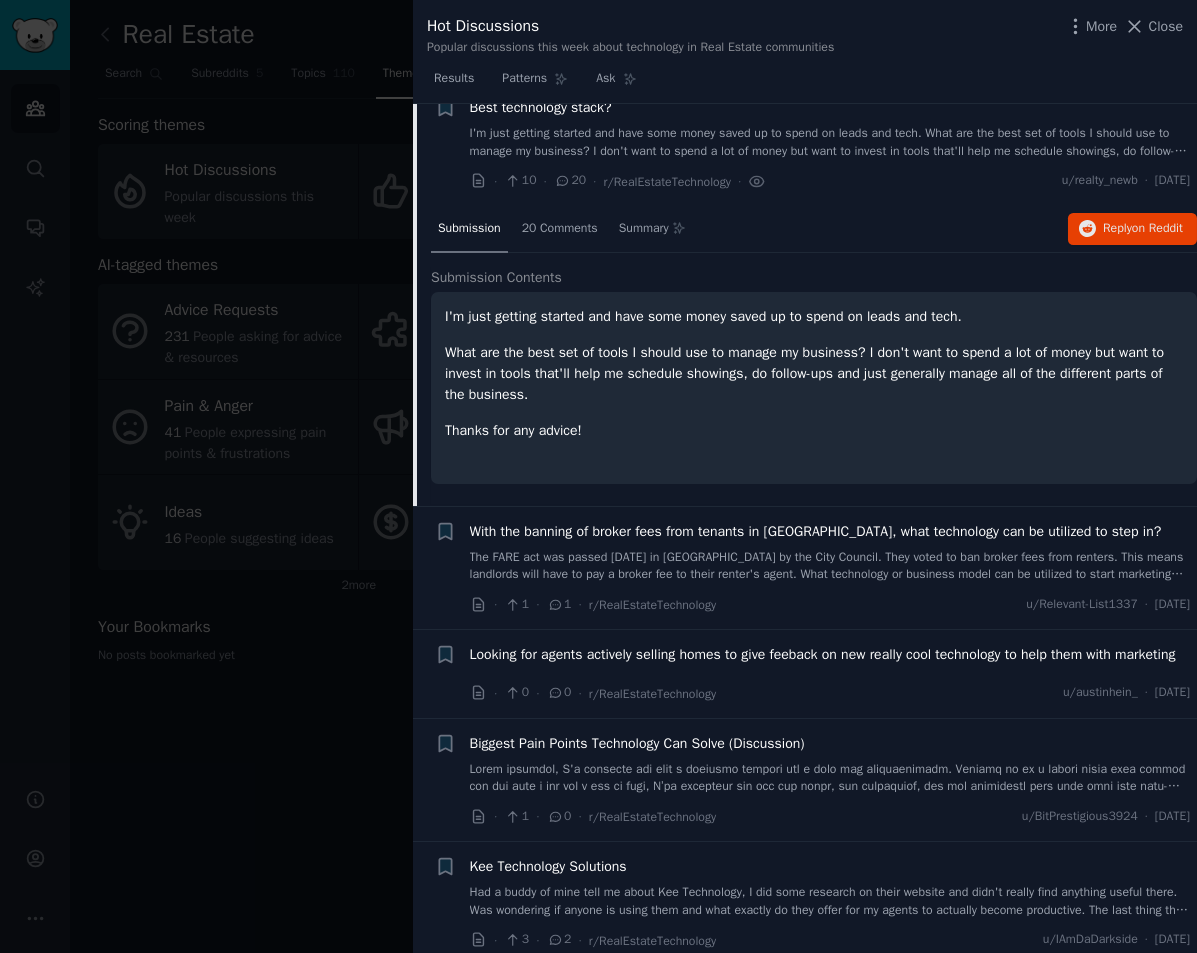scroll, scrollTop: 392, scrollLeft: 0, axis: vertical 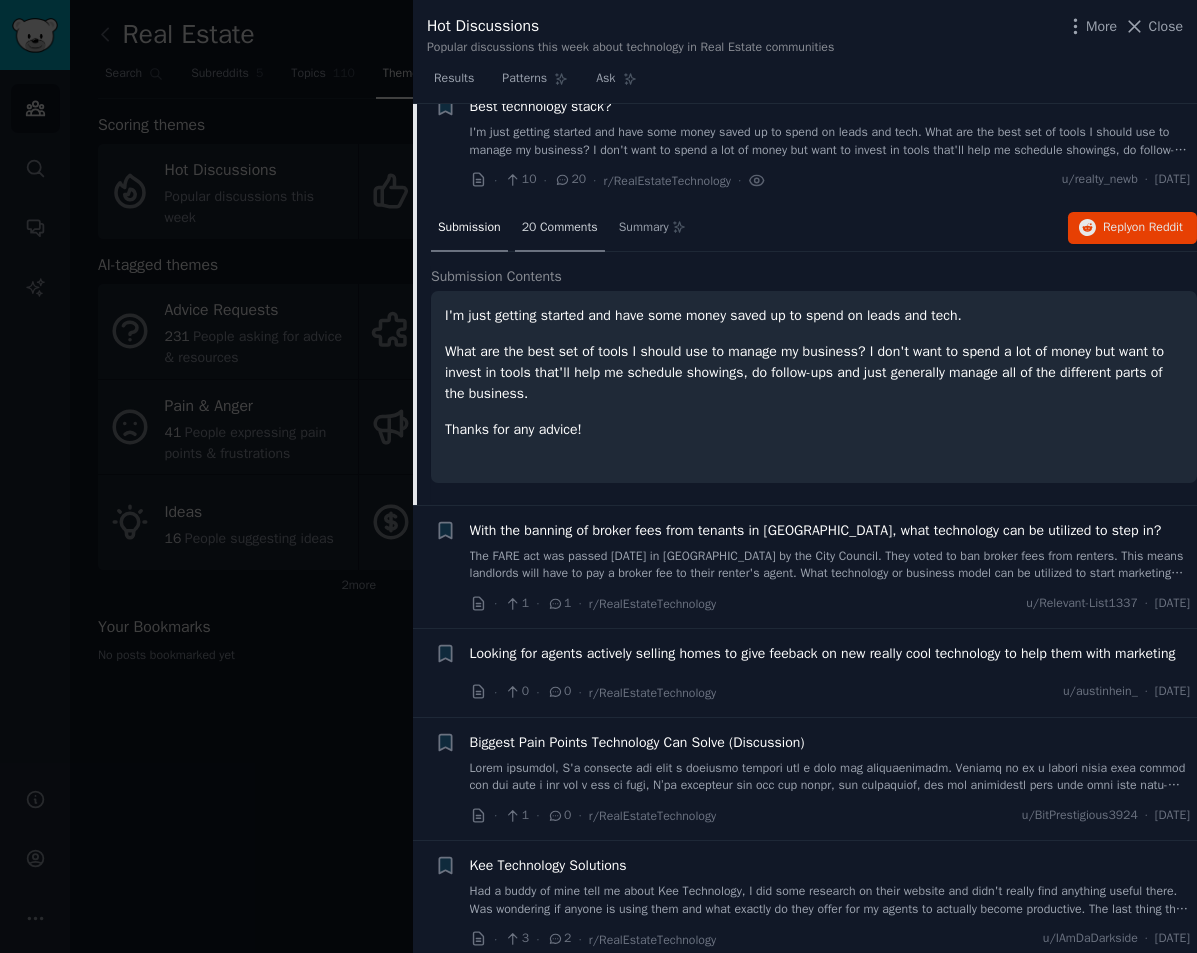 click on "20 Comments" at bounding box center (560, 228) 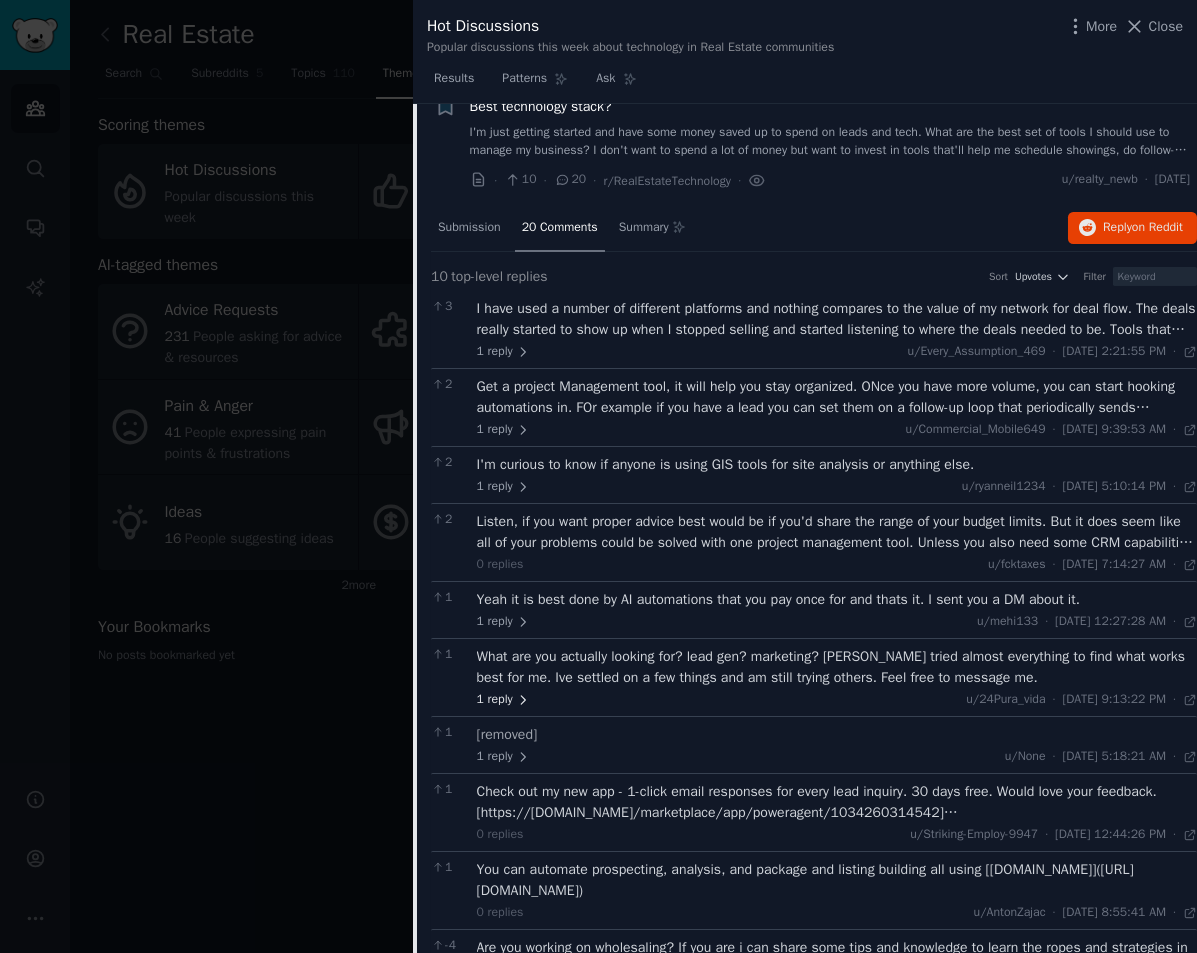 click on "1   reply" at bounding box center [504, 700] 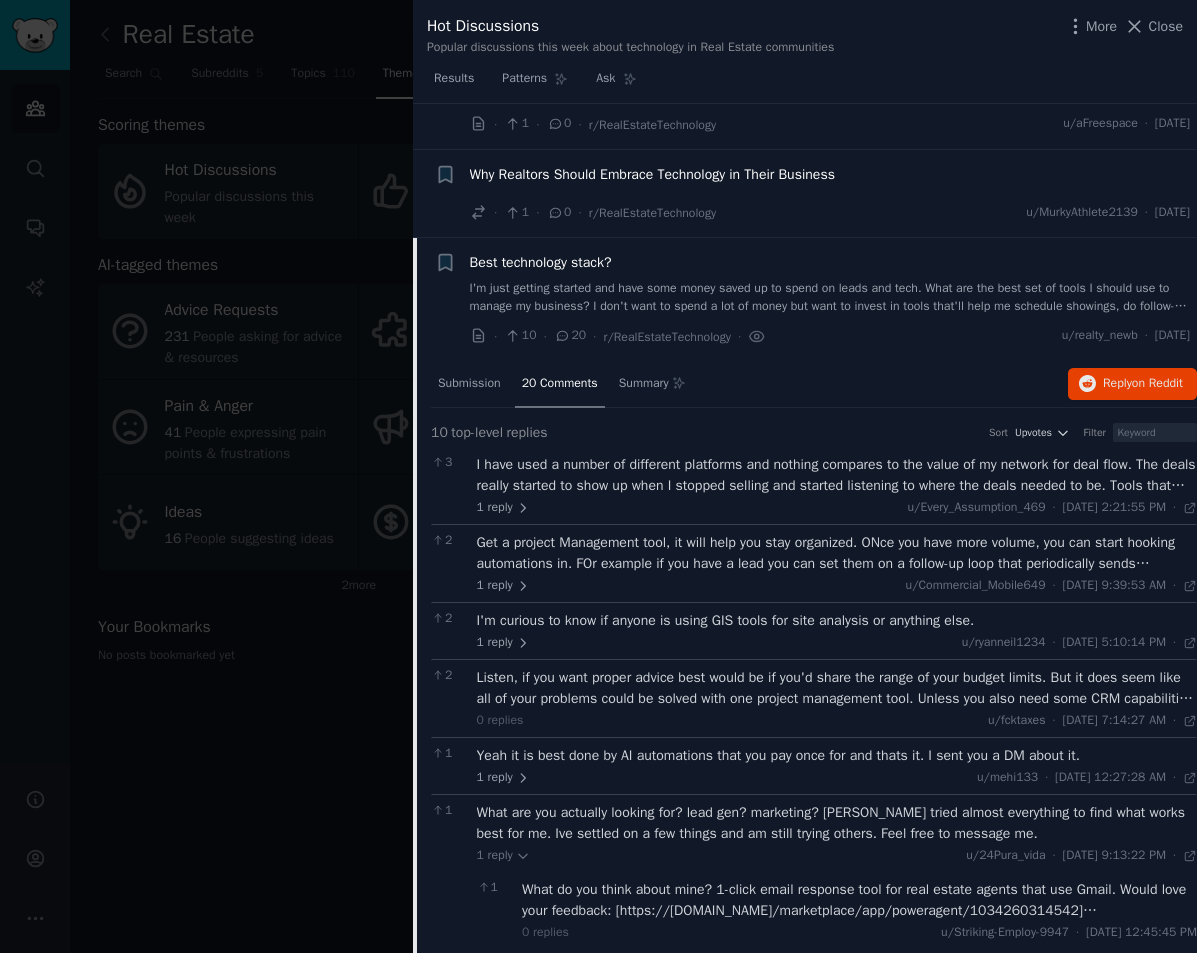 scroll, scrollTop: 192, scrollLeft: 0, axis: vertical 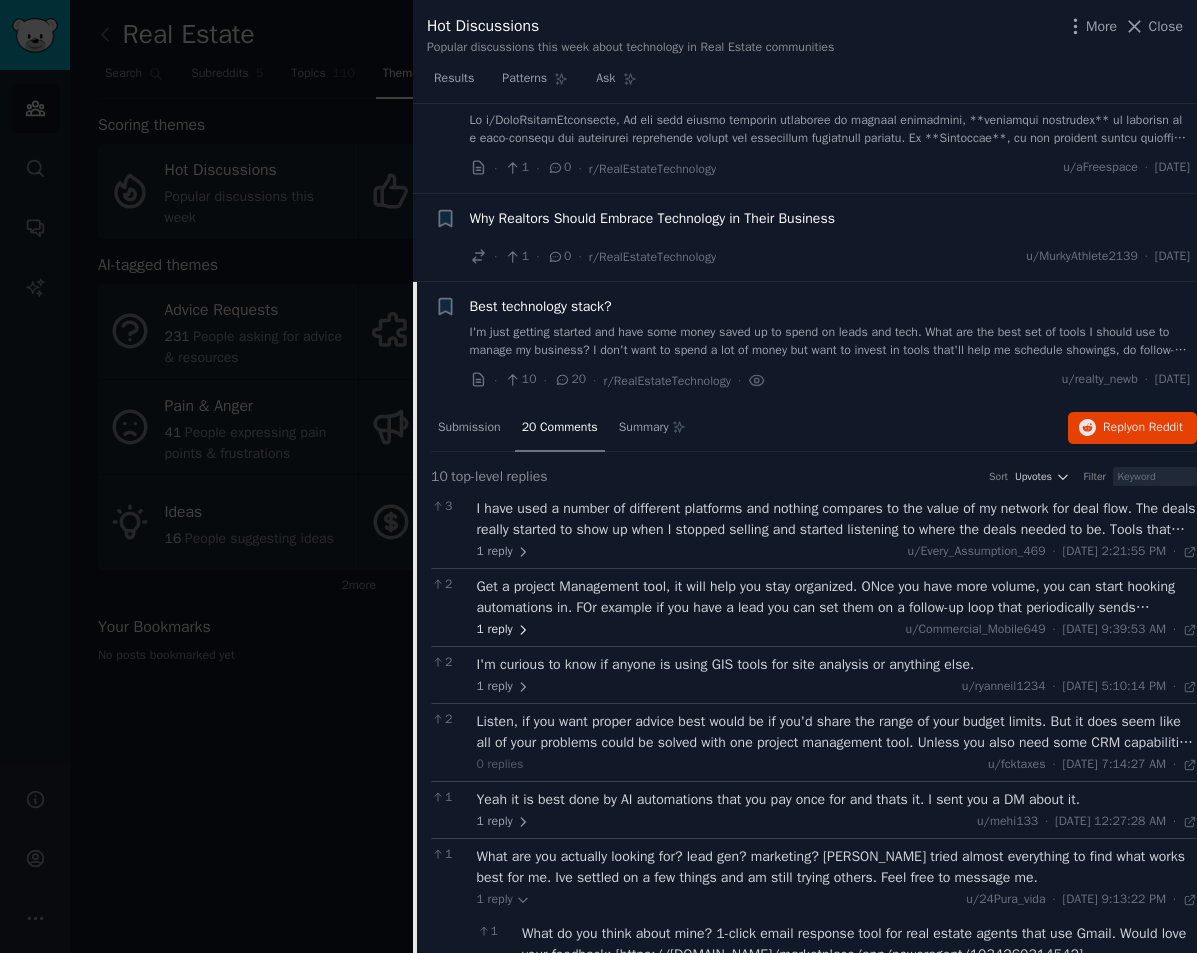click on "1   reply" at bounding box center [504, 630] 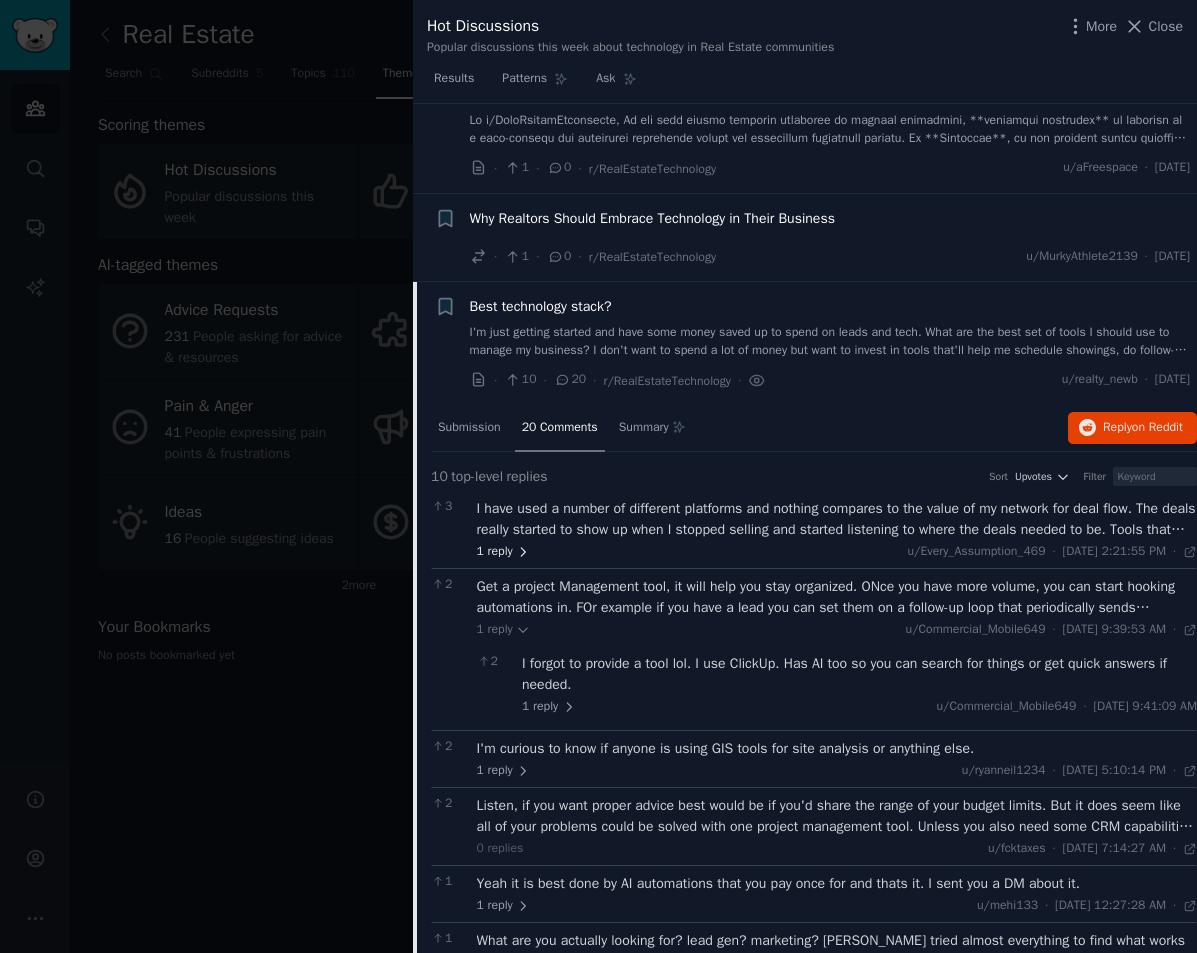click on "1   reply" at bounding box center [504, 552] 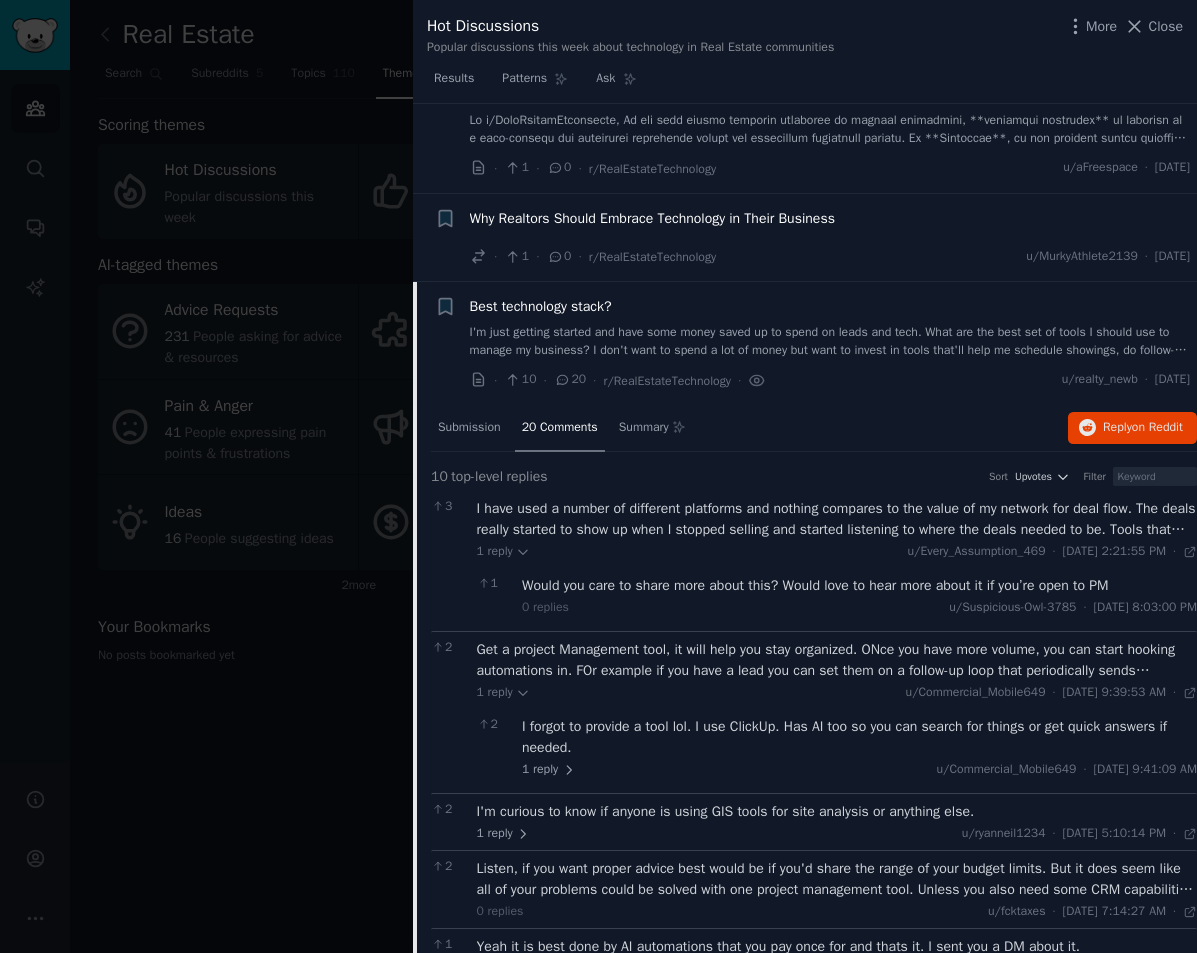 click on "I have used a number of different platforms and nothing compares to the value of my network for deal flow. The deals really started to show up when I stopped selling and started listening to where the deals needed to be. Tools that helped unlock deal flow were critical." at bounding box center (837, 519) 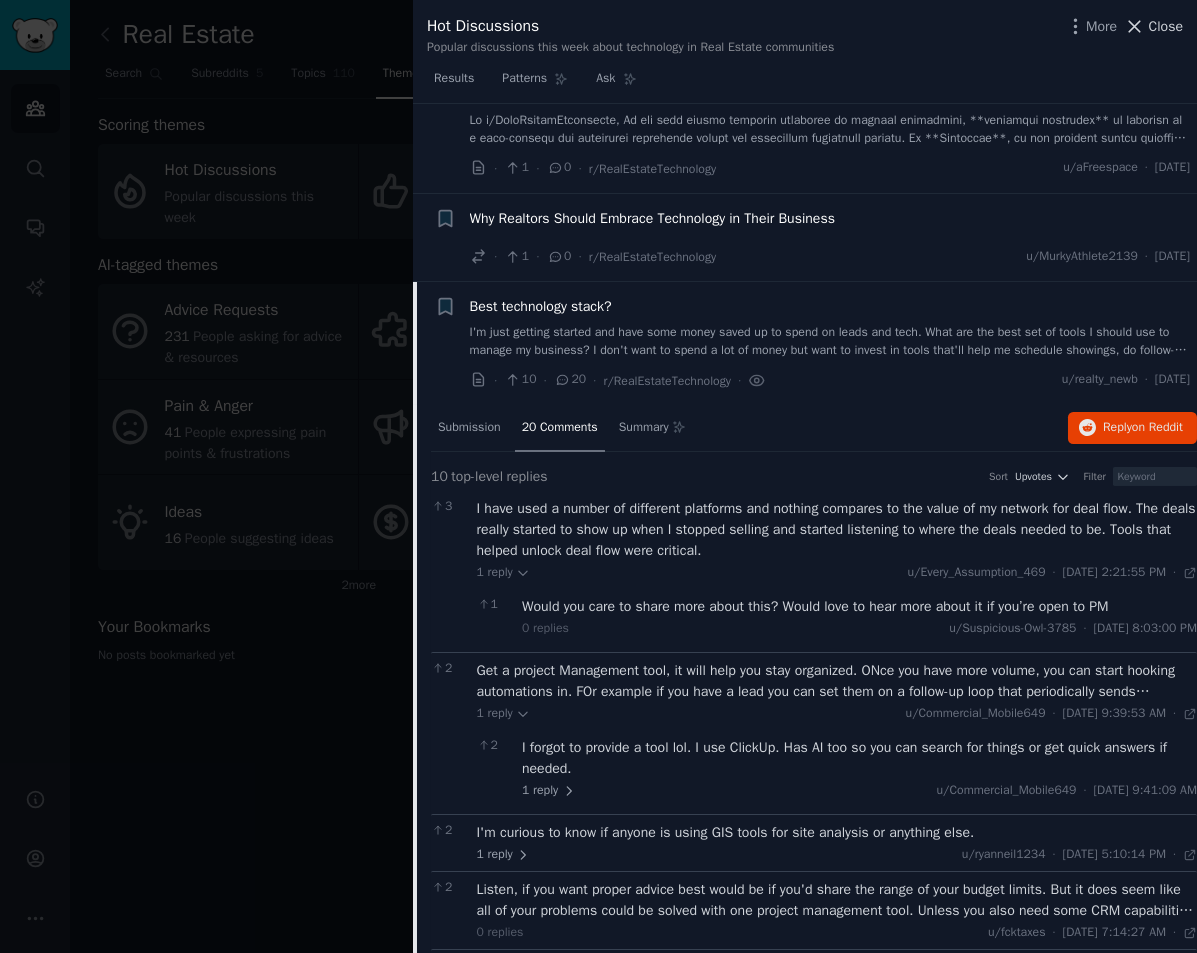 click on "Close" at bounding box center (1166, 26) 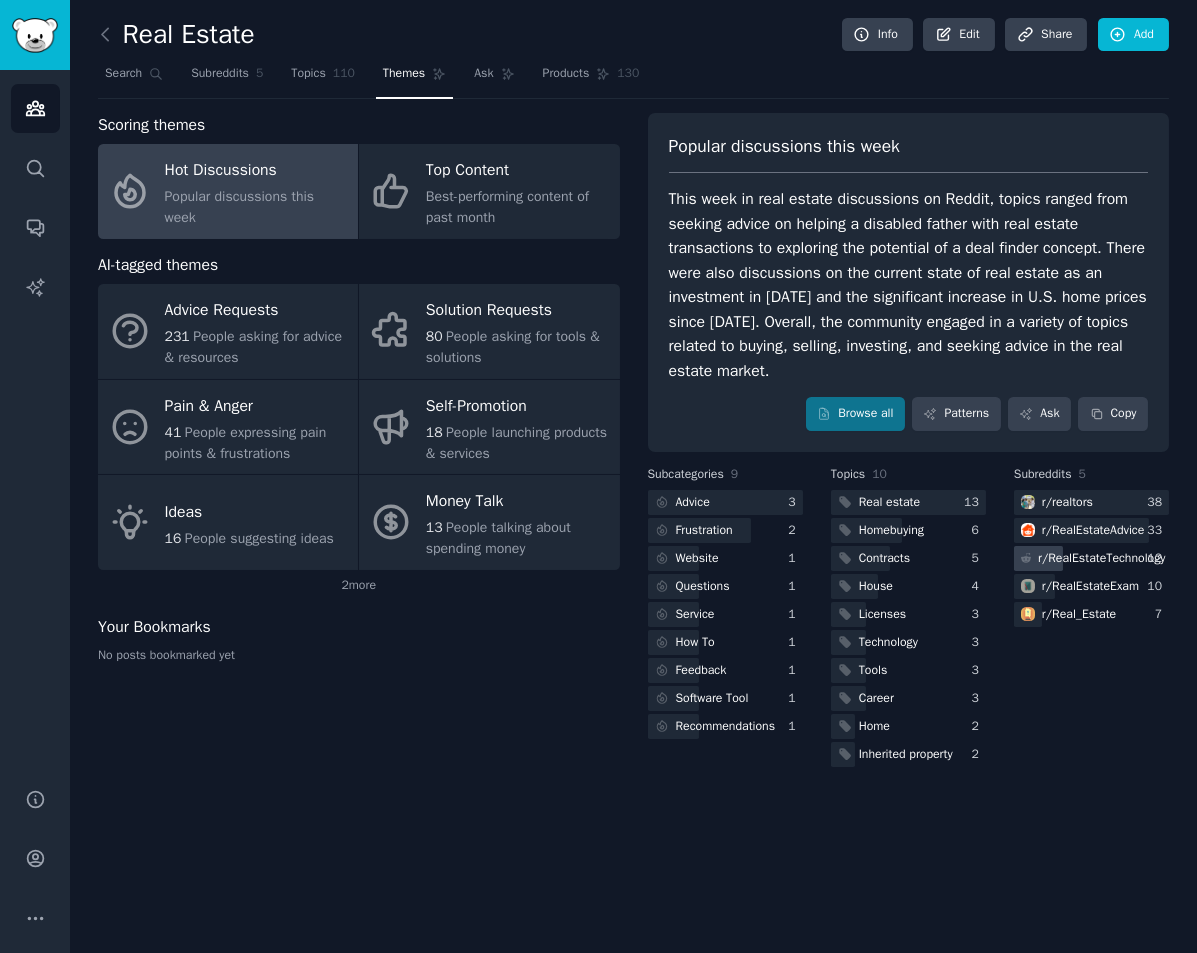 click on "r/ RealEstateTechnology" at bounding box center [1101, 559] 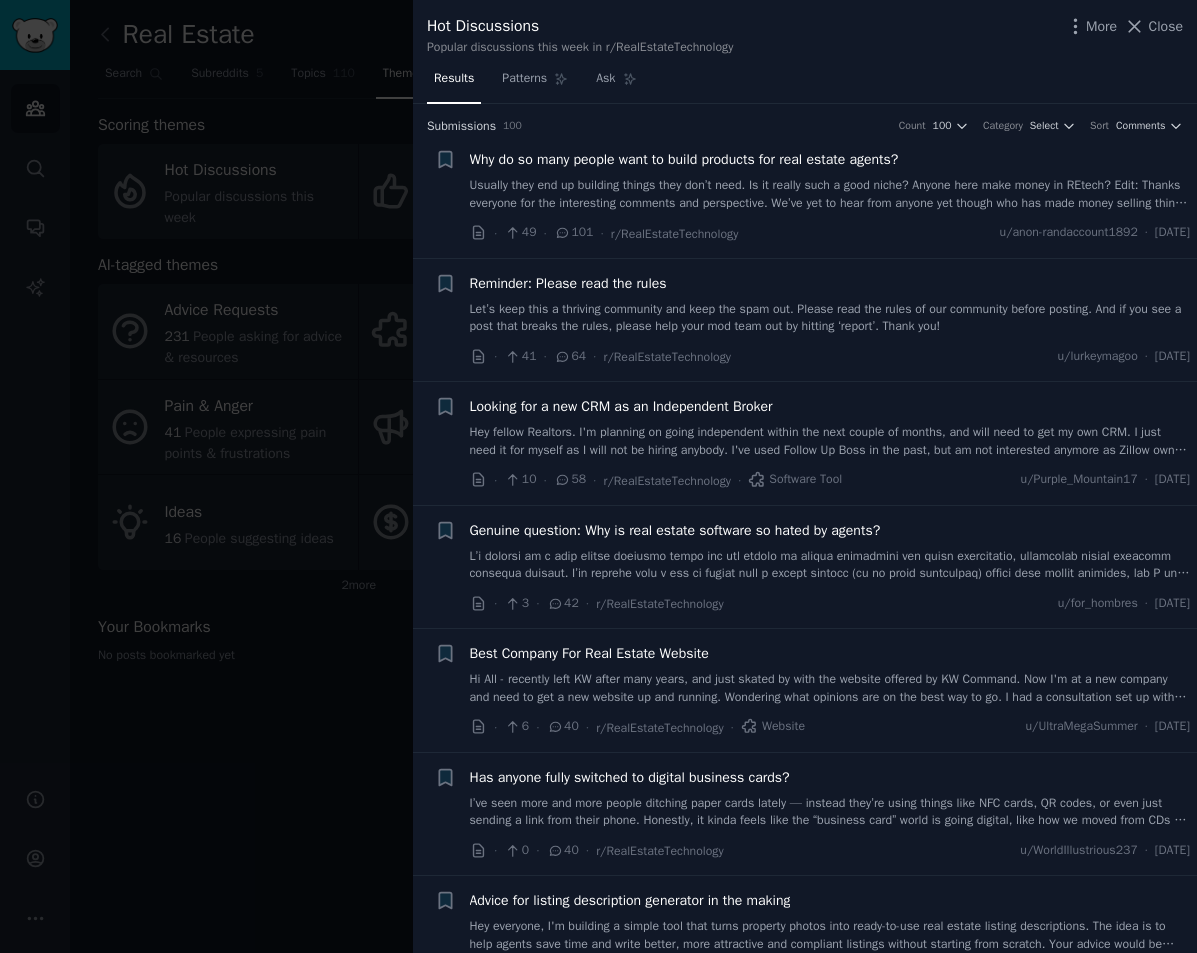 click on "Why do so many people want to build products for real estate agents?" at bounding box center [684, 159] 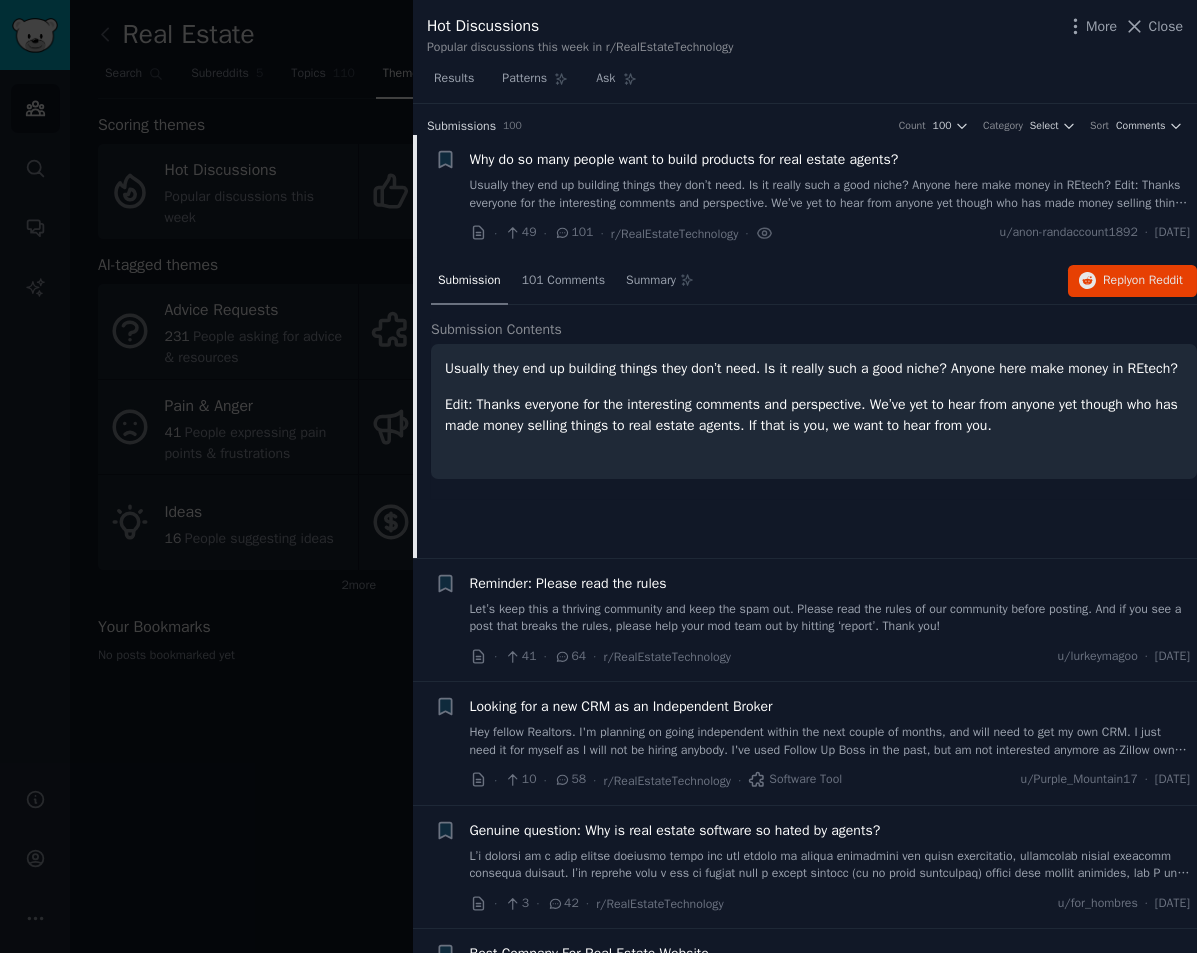 scroll, scrollTop: 31, scrollLeft: 0, axis: vertical 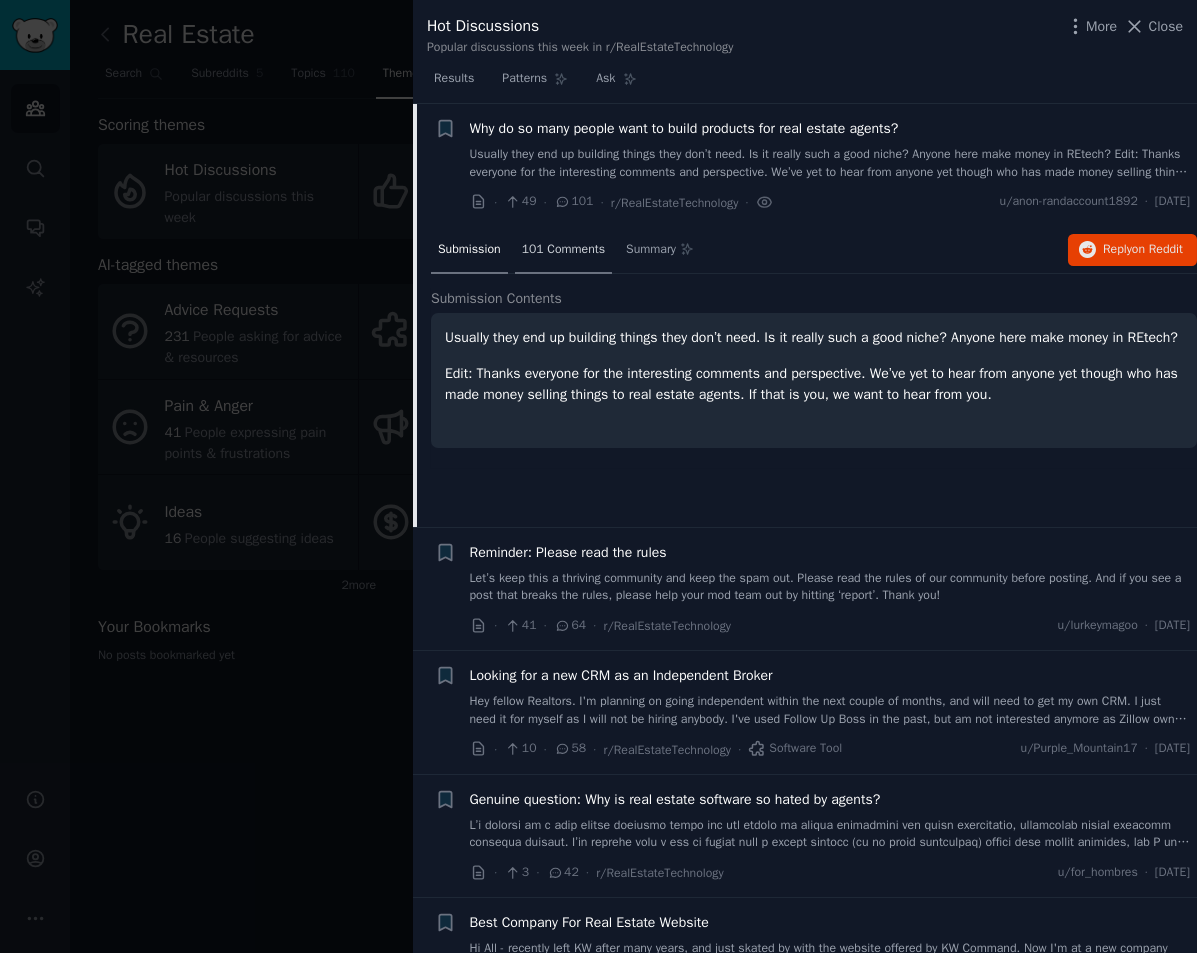 click on "101 Comments" at bounding box center (563, 250) 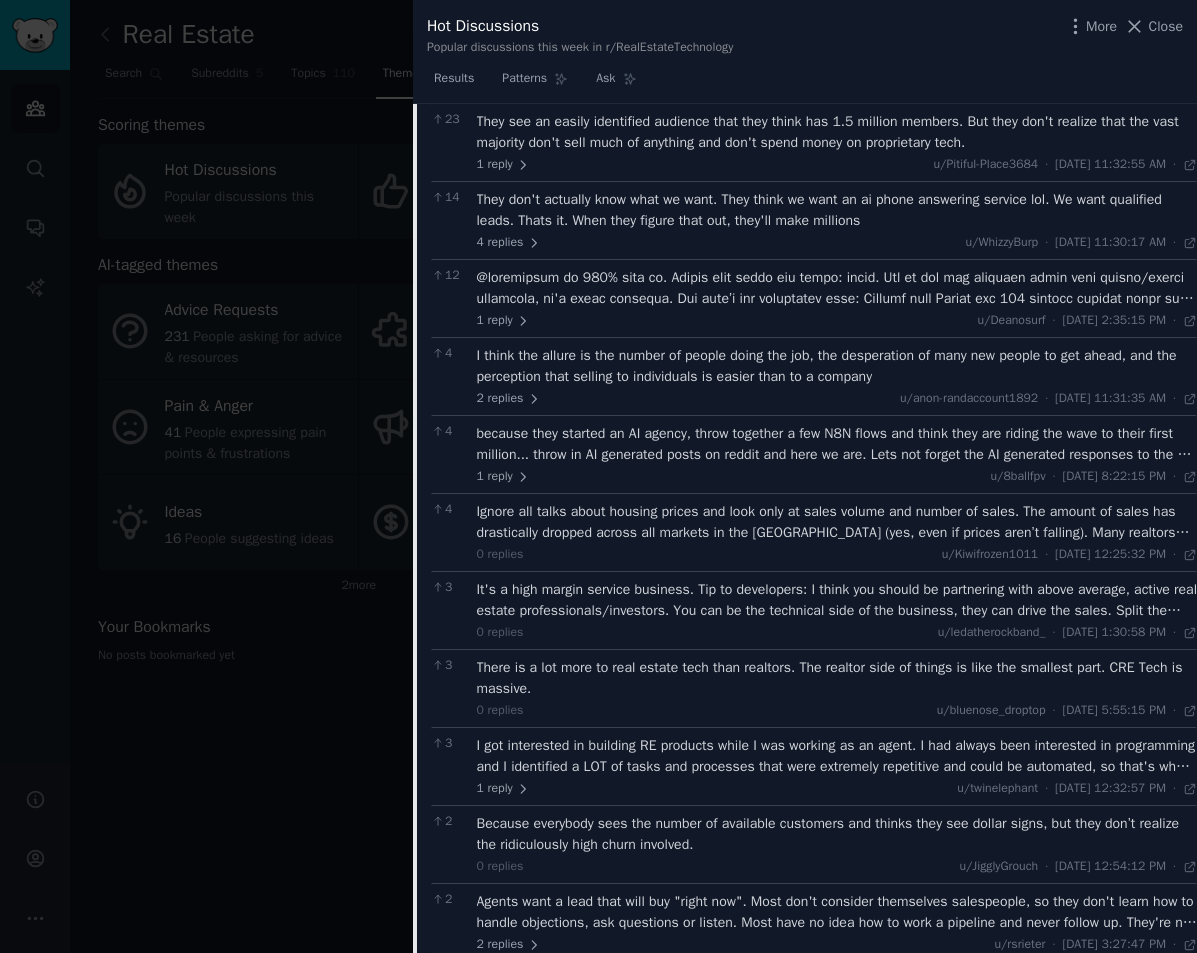 scroll, scrollTop: 331, scrollLeft: 0, axis: vertical 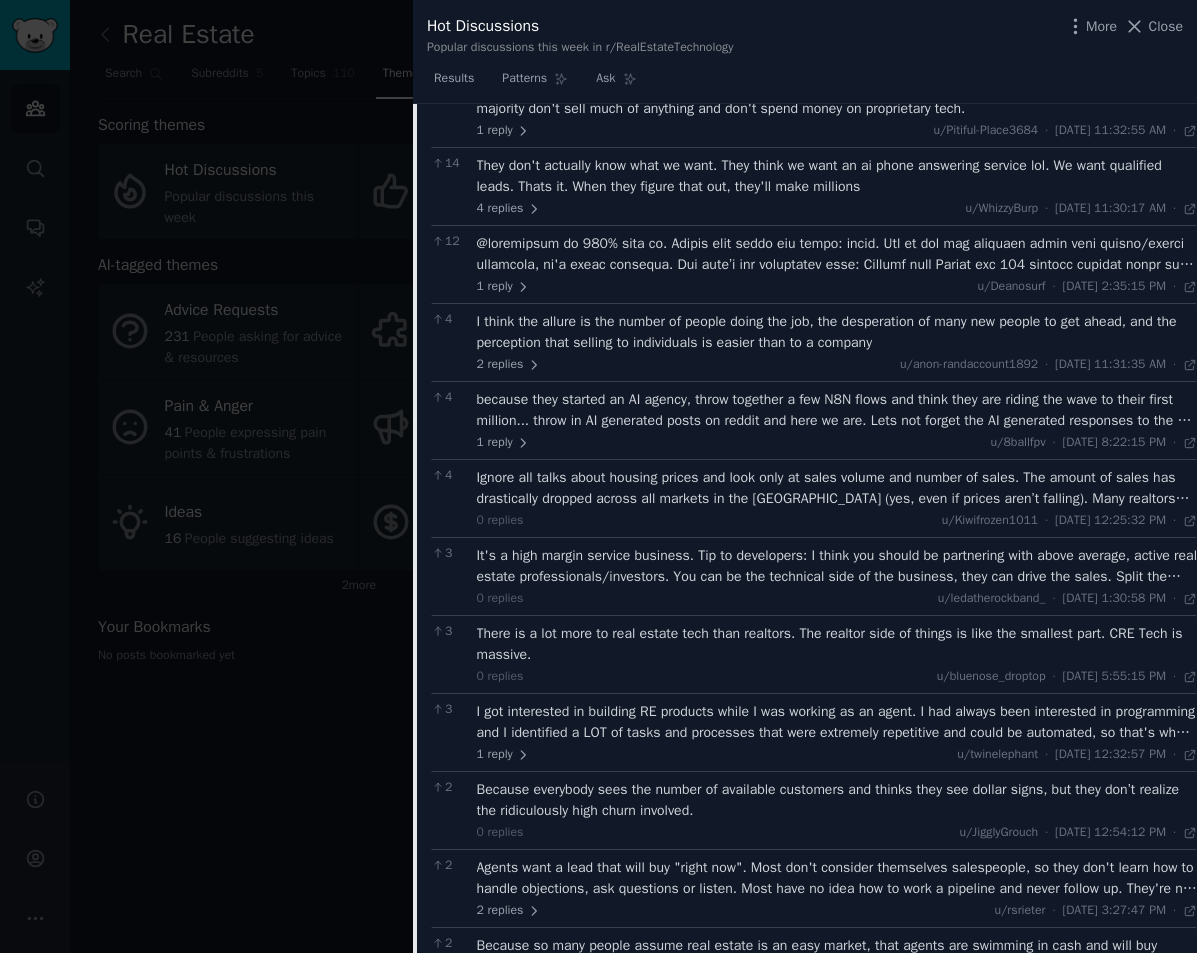 click on "I got interested in building RE products while I was working as an agent. I had always been interested in programming and I identified a LOT of tasks and processes that were extremely repetitive and could be automated, so that's what I started doing.
I think everyone has workflows that they like and most people don't want to learn how to use new software, so I've considered becoming an automation consultant for agents but haven't put myself out there for that.
As a side note, you may be shocked to discover what homeowner data is available depending on what state and county you live in and how you can automate a marketing campaign to those people..
Anyway, now I'm out of RE and at a top school for computer engineering, but I'd still like to continue building RE software because I think the value is there for the amount of time that agents could save." at bounding box center (837, 722) 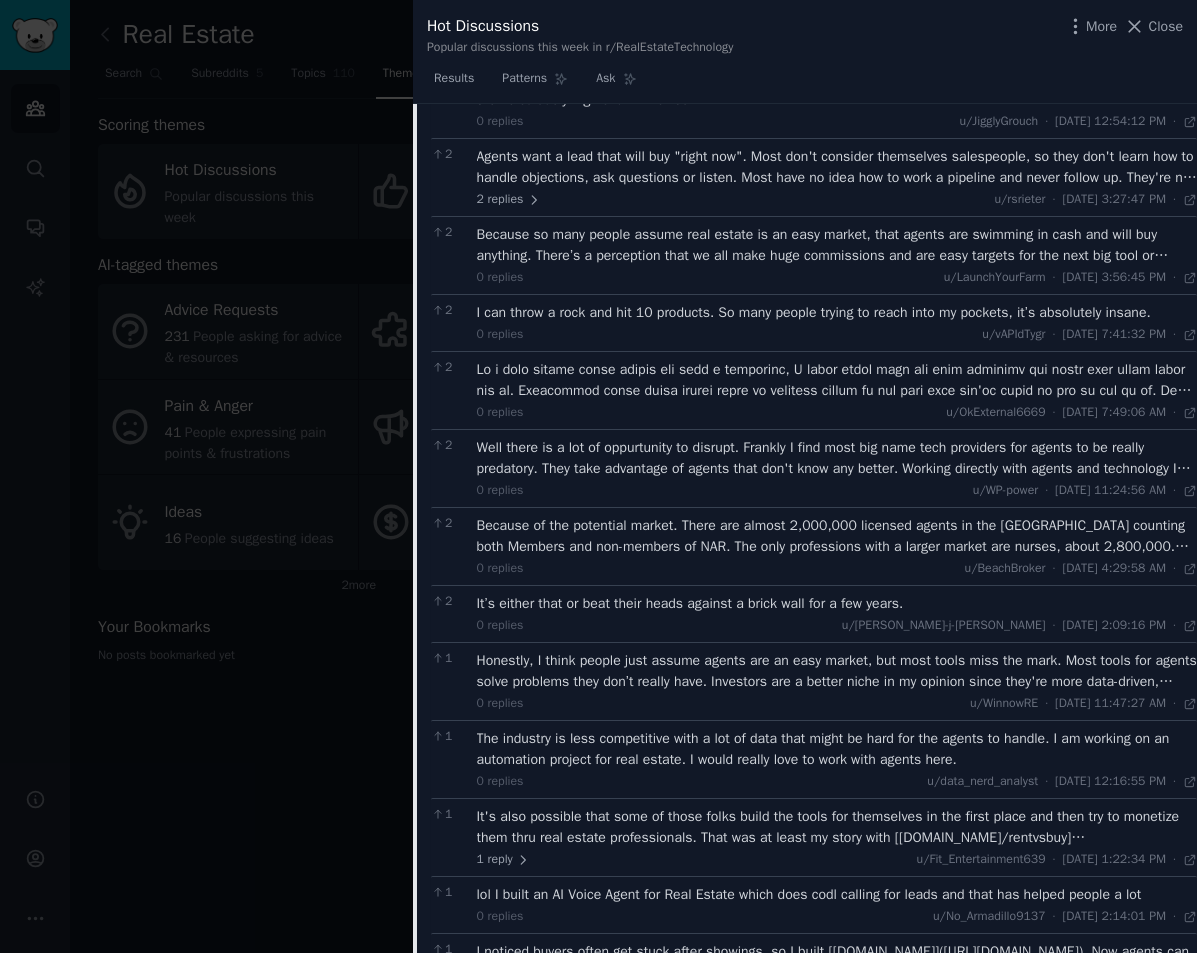 scroll, scrollTop: 1331, scrollLeft: 0, axis: vertical 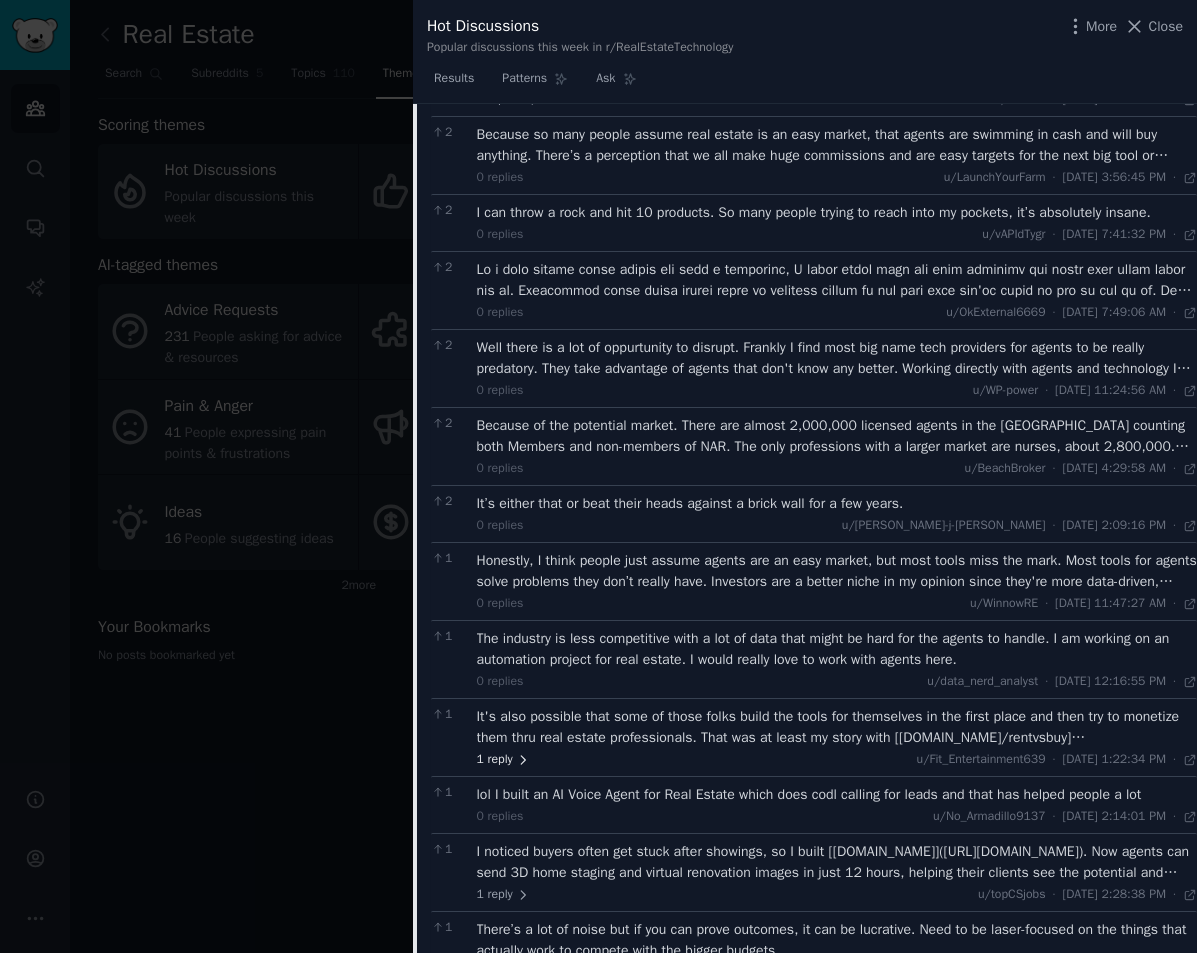 click on "1   reply" at bounding box center (504, 760) 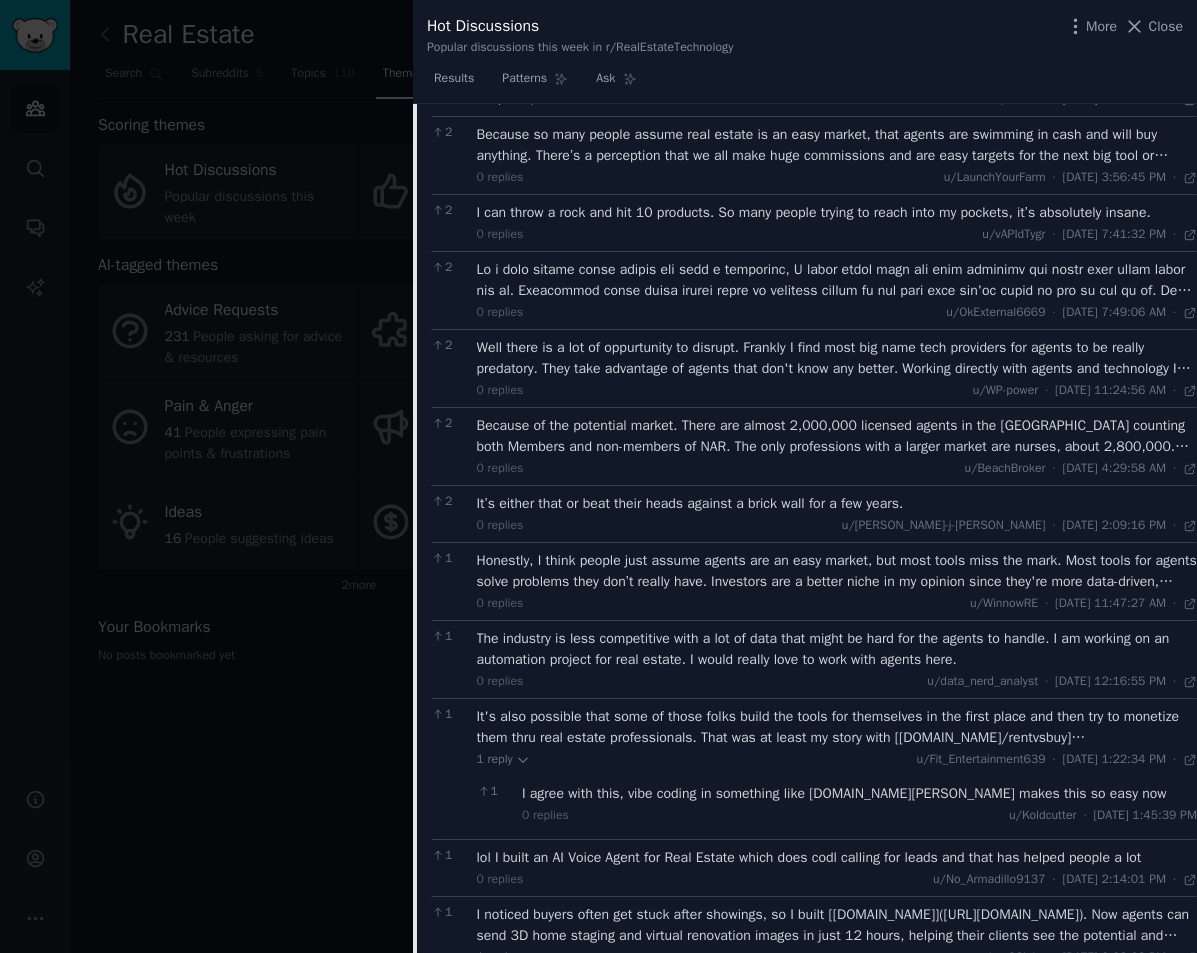 click on "It's also possible that some of those folks build the tools for themselves in the first place and then try to monetize them thru real estate professionals. That was at least my story with [[DOMAIN_NAME]/rentvsbuy](http://[DOMAIN_NAME]/rentvsbuy)
I needed a decent rent vs buy calculator that could account for 2:1/3:2:1 buydowns, which were offered by my lender, but my realtor had no idea how they'd impact my payments." at bounding box center [837, 727] 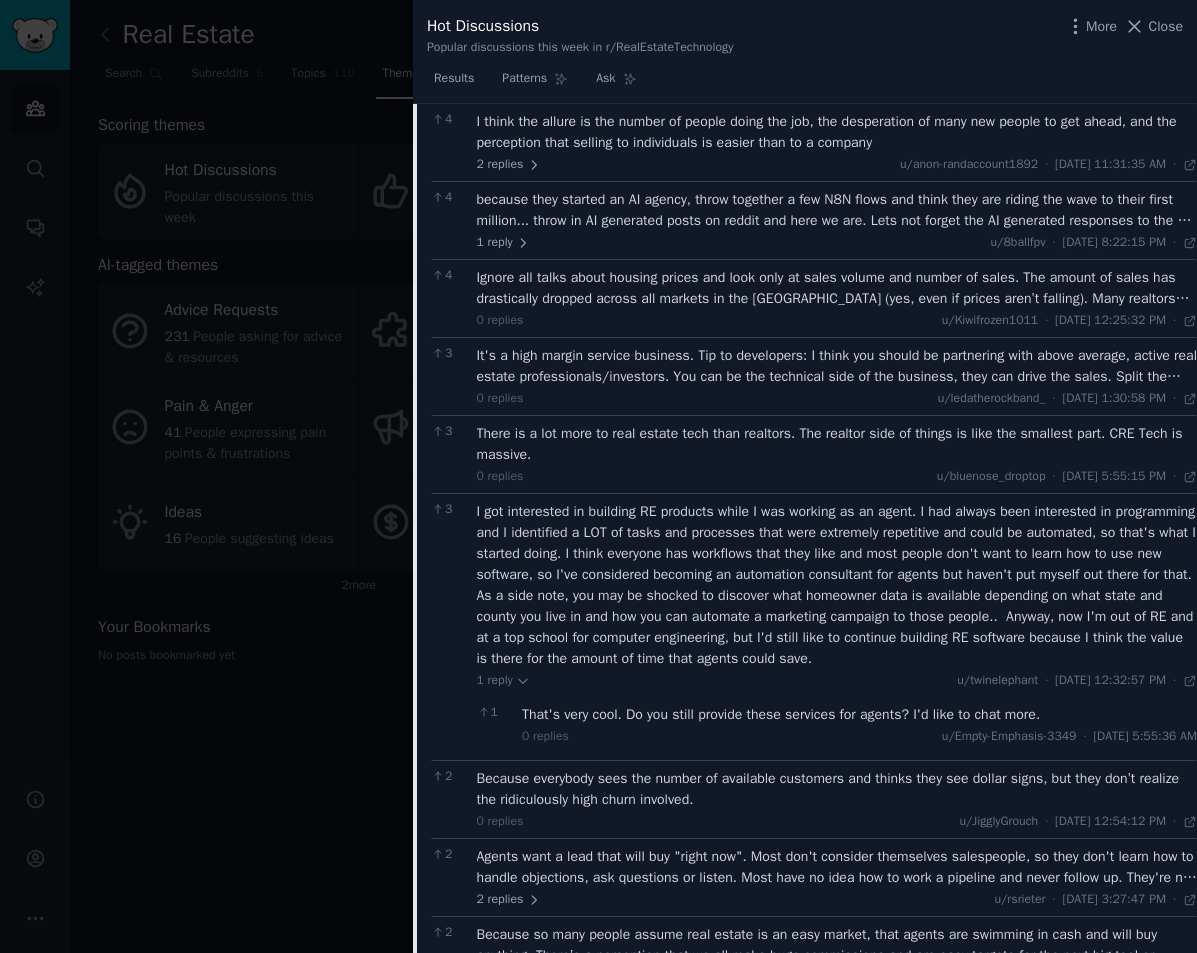 scroll, scrollTop: 0, scrollLeft: 0, axis: both 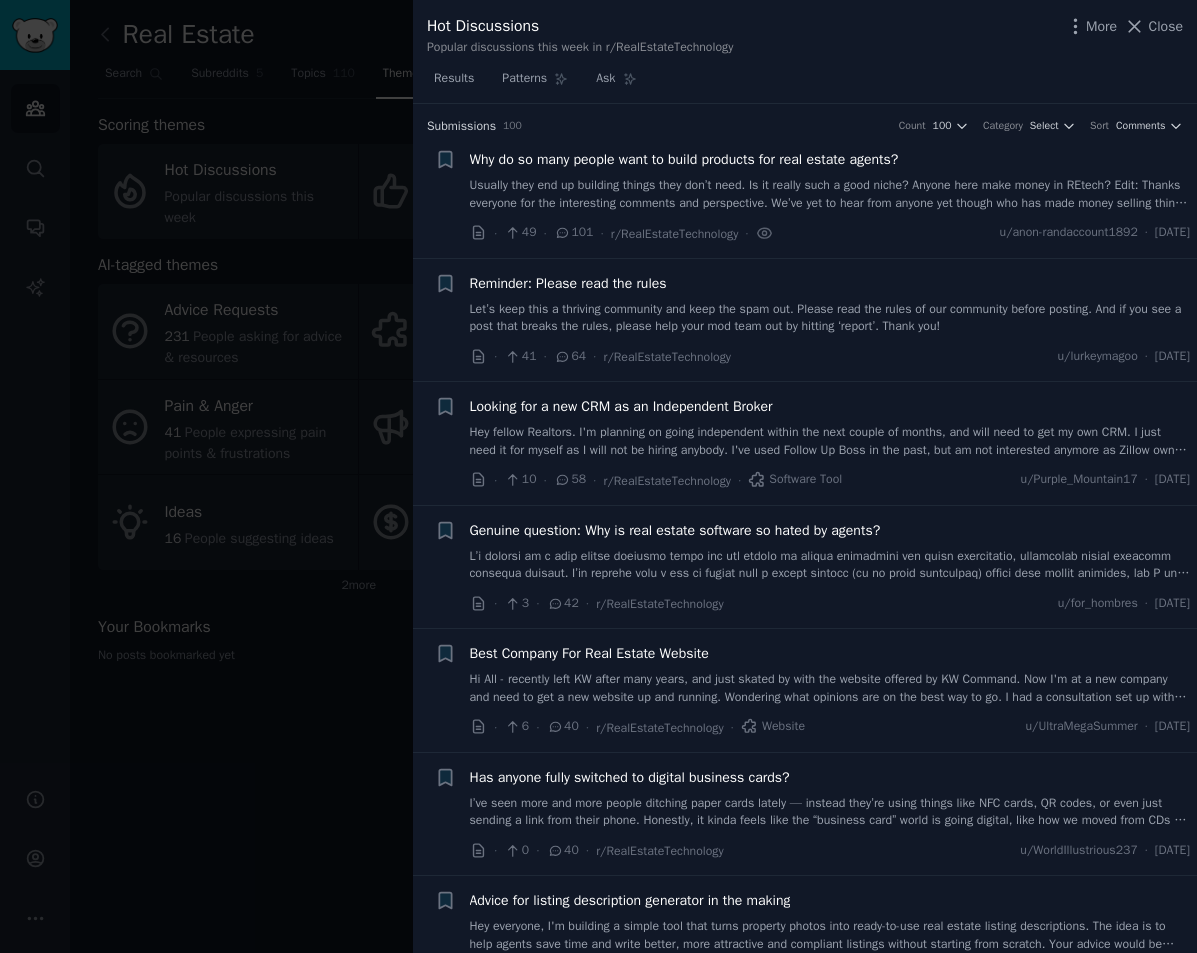drag, startPoint x: 876, startPoint y: 158, endPoint x: 562, endPoint y: 235, distance: 323.30325 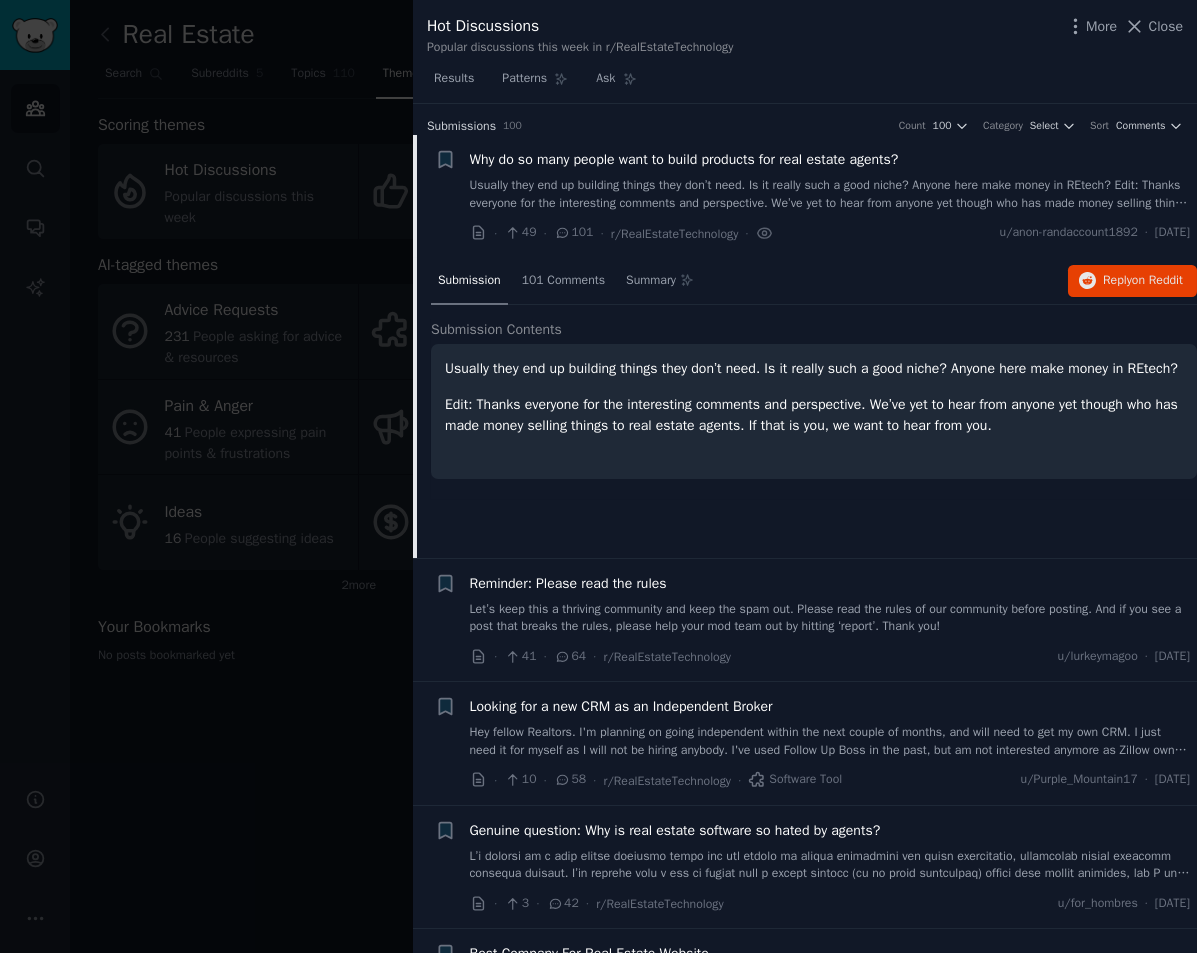 scroll, scrollTop: 31, scrollLeft: 0, axis: vertical 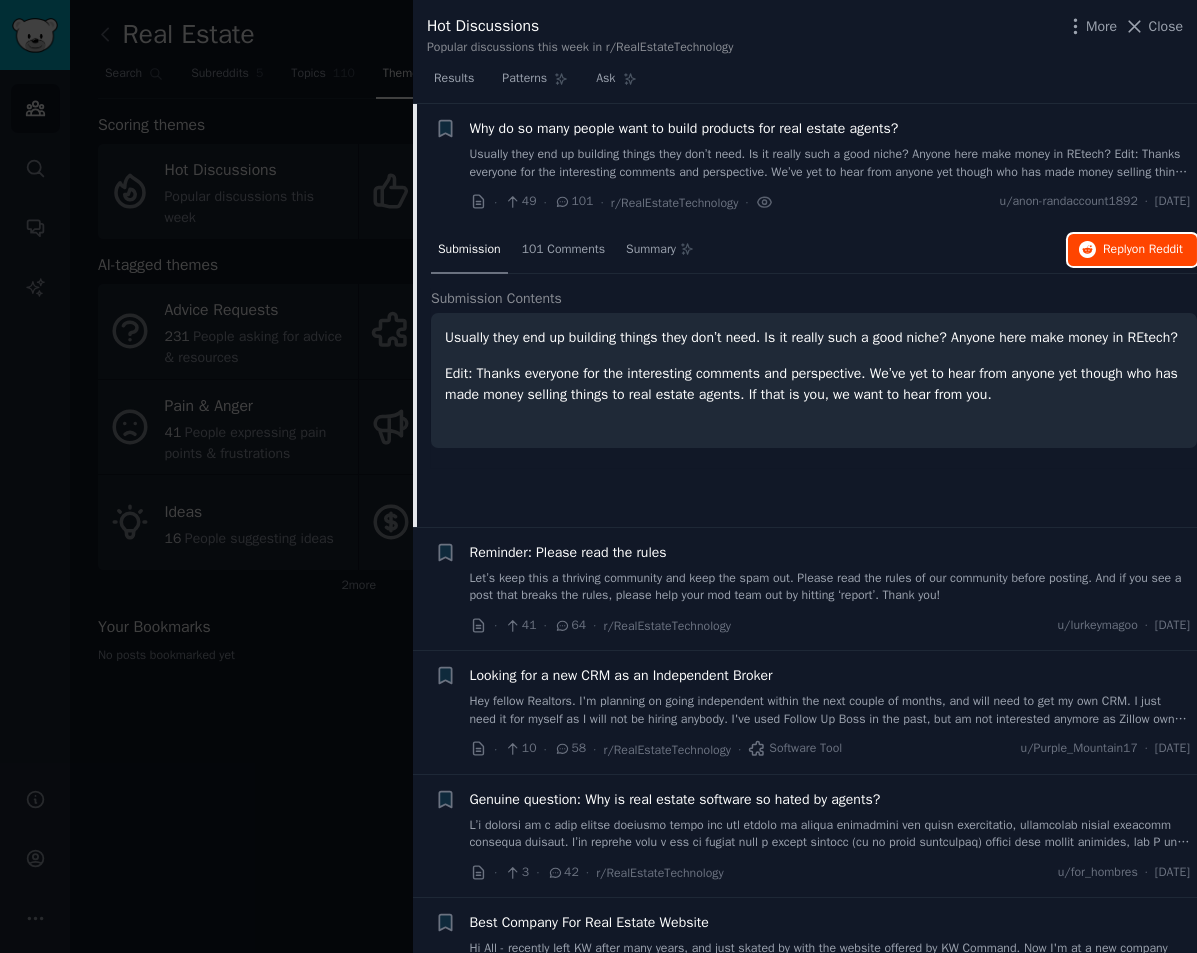 click on "Reply  on Reddit" at bounding box center (1143, 250) 